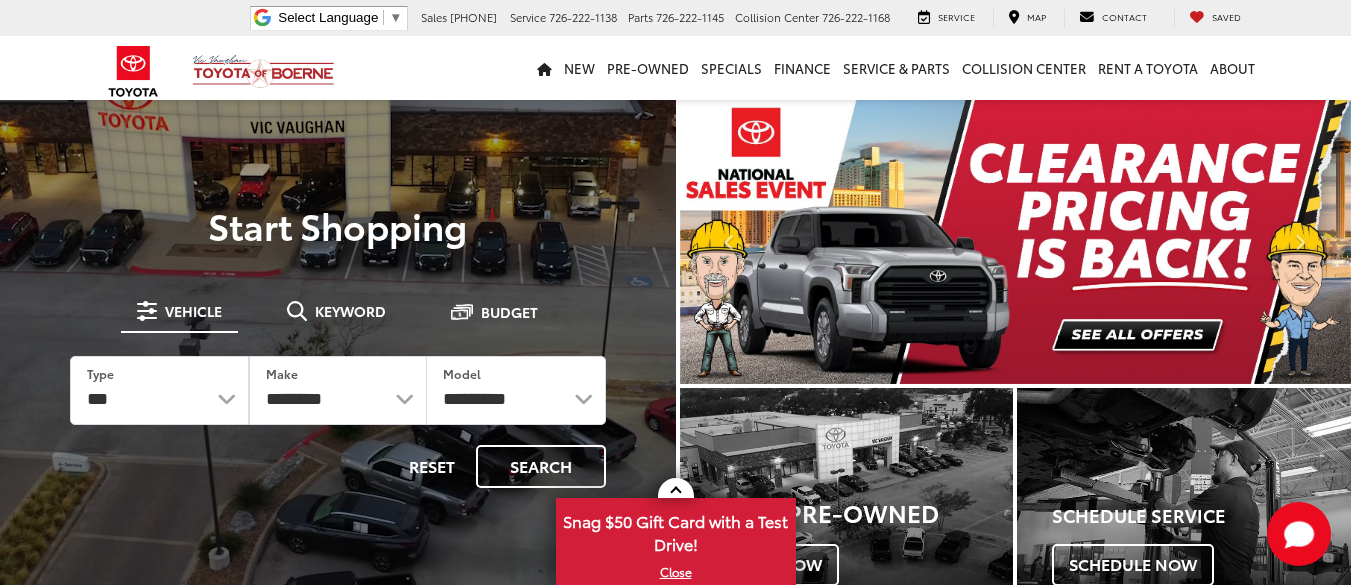scroll, scrollTop: 200, scrollLeft: 0, axis: vertical 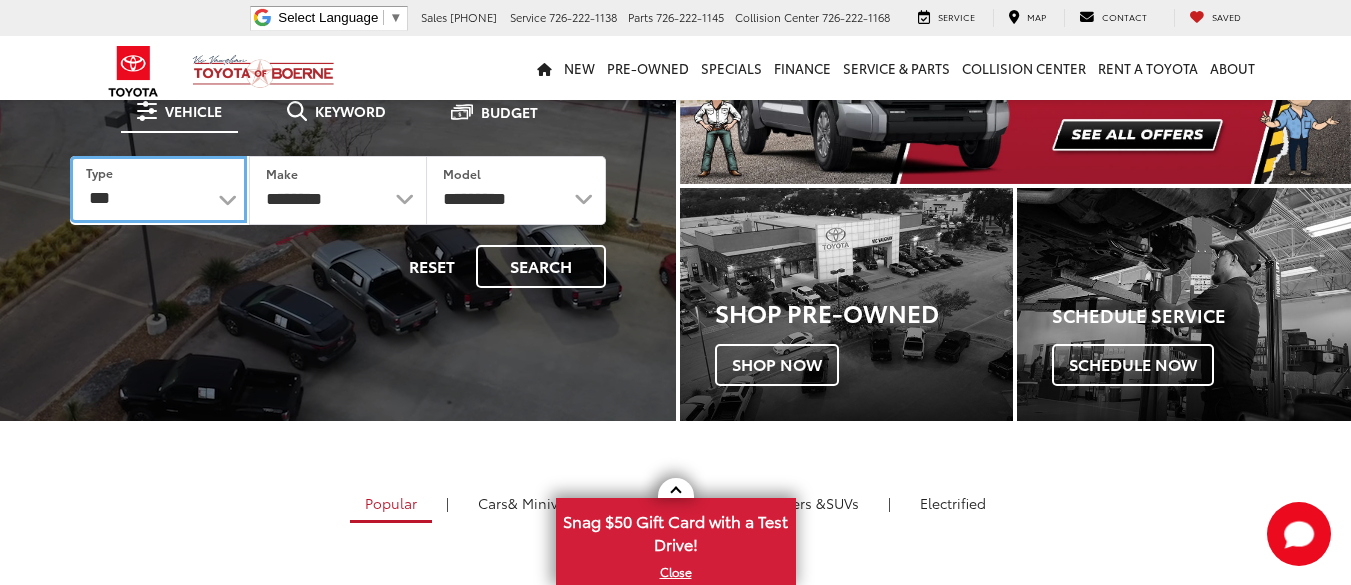 click on "***
***
****
*********" at bounding box center (158, 189) 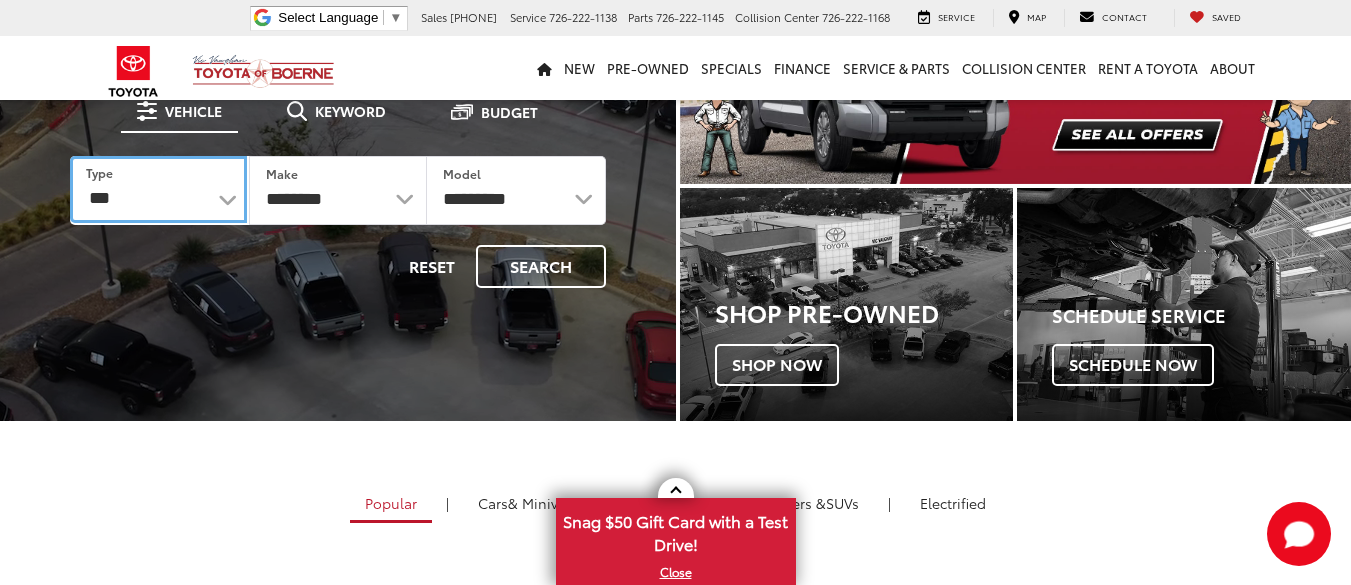 click on "***
***
****
*********" at bounding box center (158, 189) 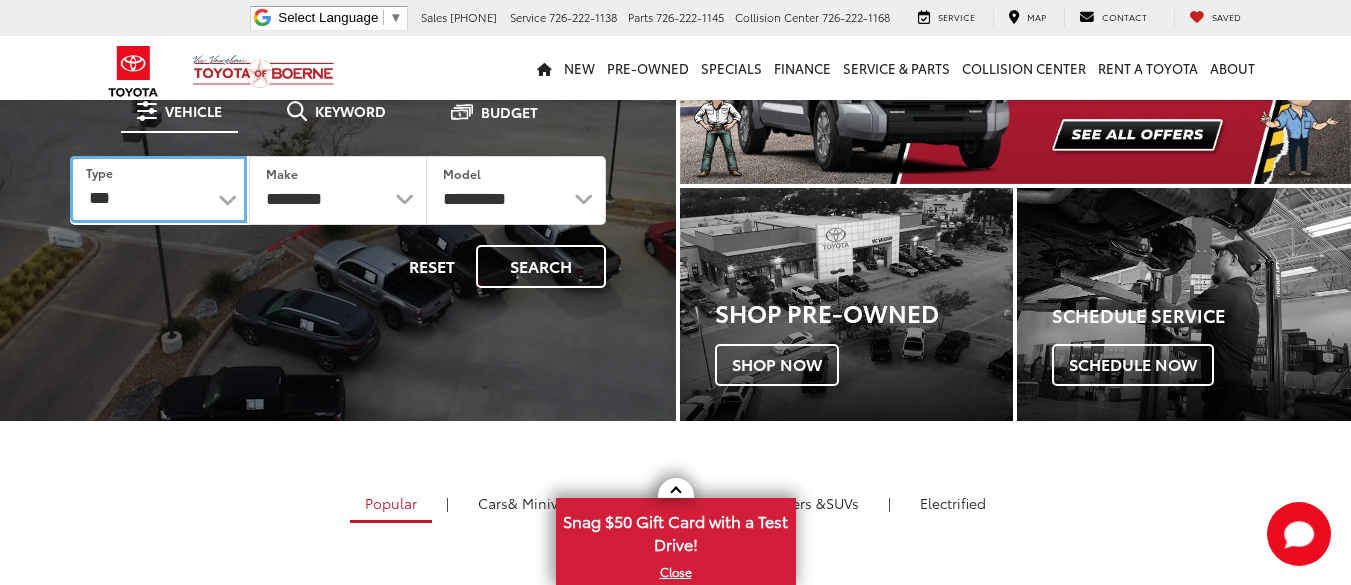 click on "***
***
****
*********" at bounding box center [158, 189] 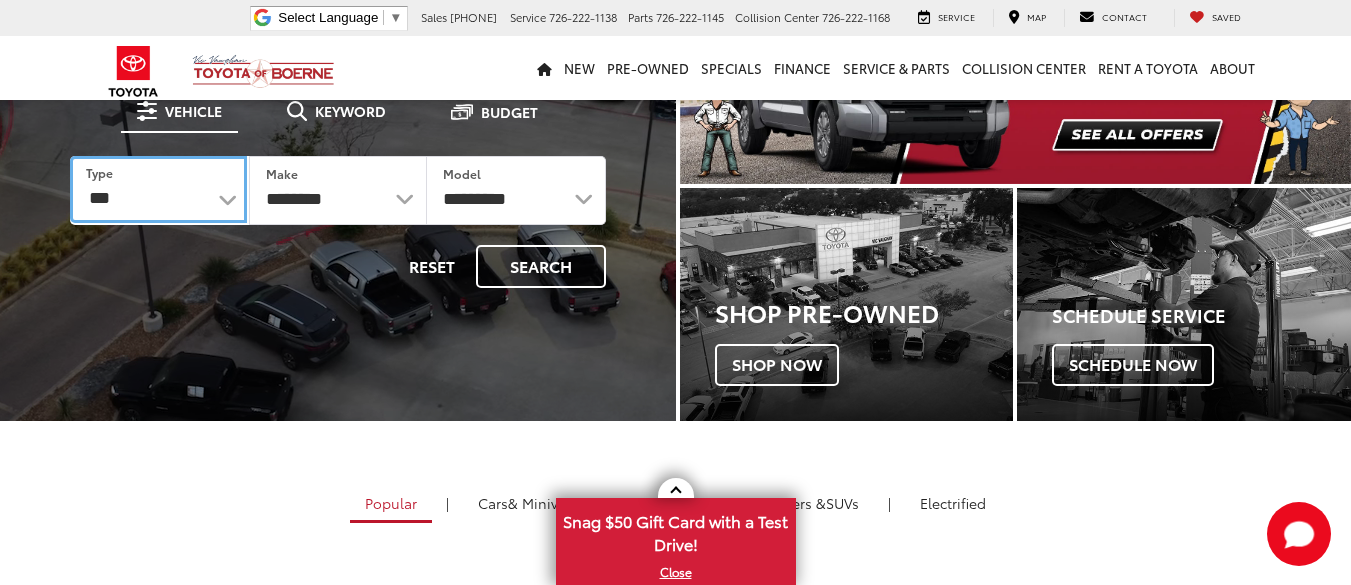 click on "***
***
****
*********" at bounding box center (158, 189) 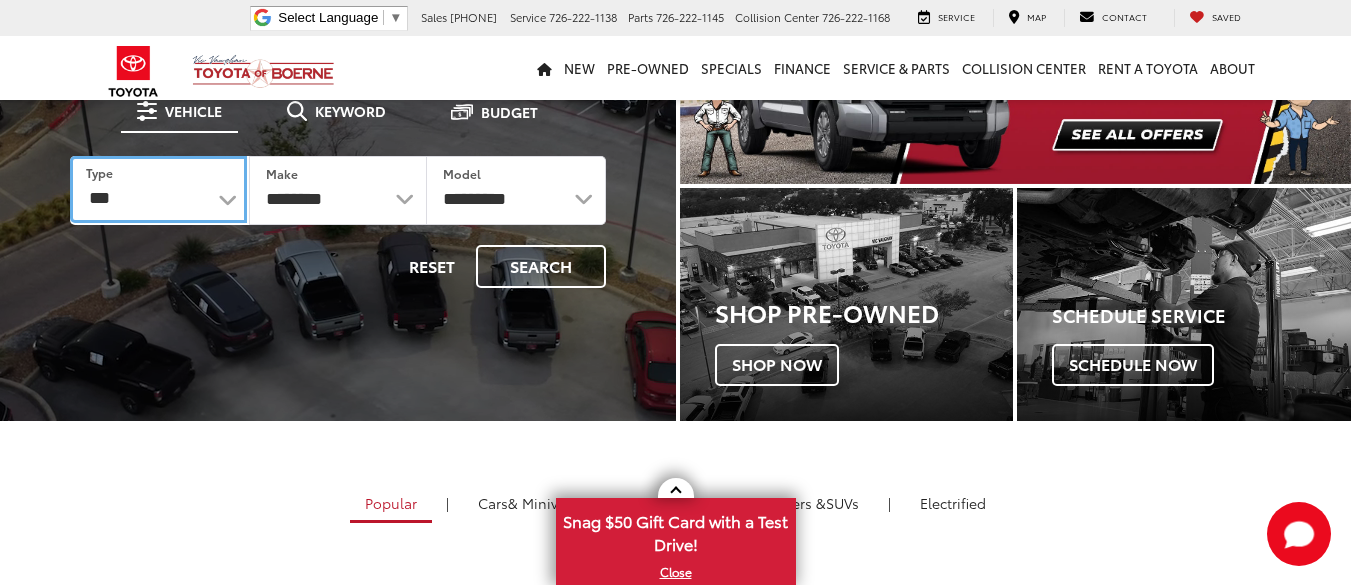 click on "***
***
****
*********" at bounding box center (158, 189) 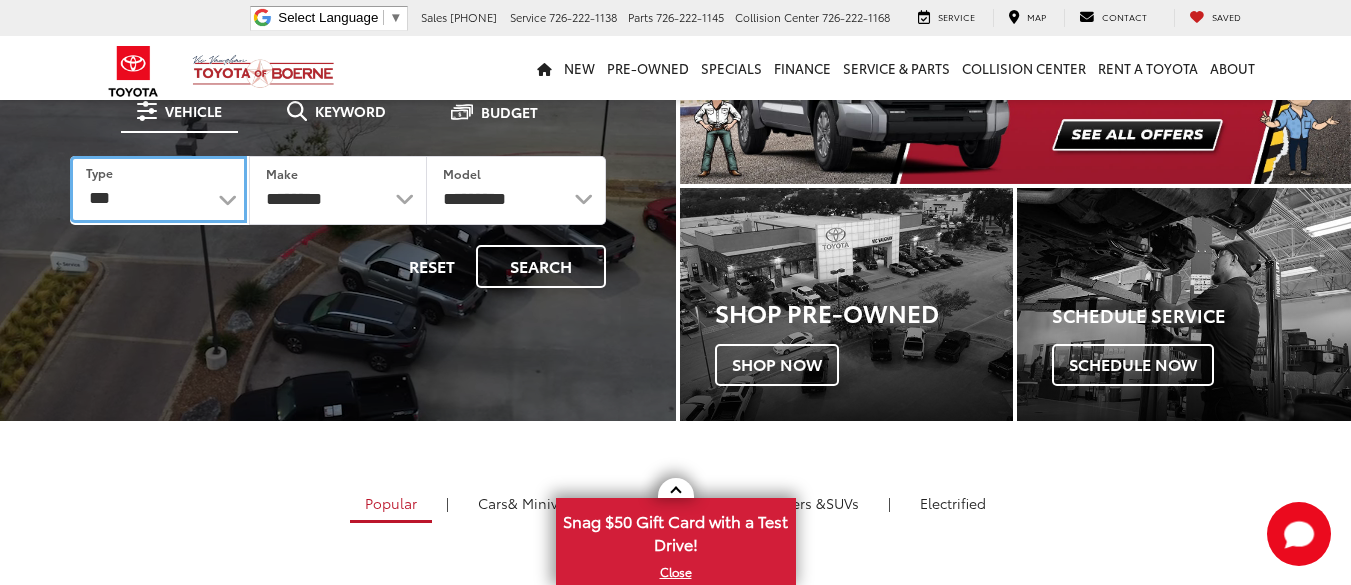 click on "***
***
****
*********" at bounding box center (158, 189) 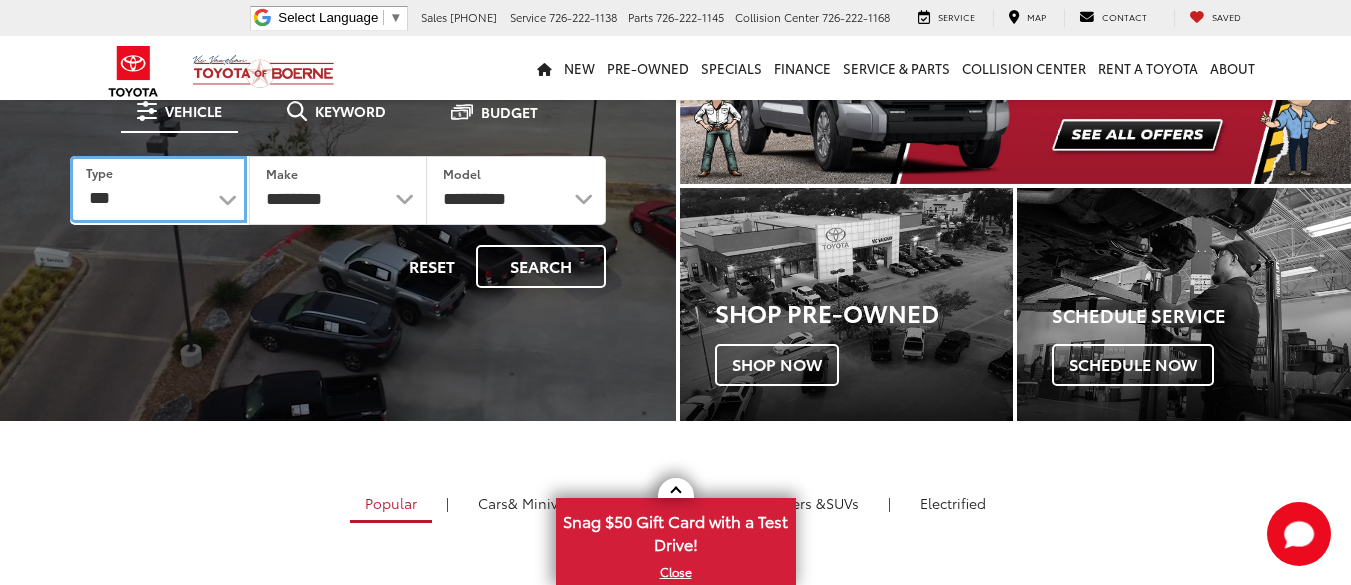 click on "***
***
****
*********" at bounding box center [158, 189] 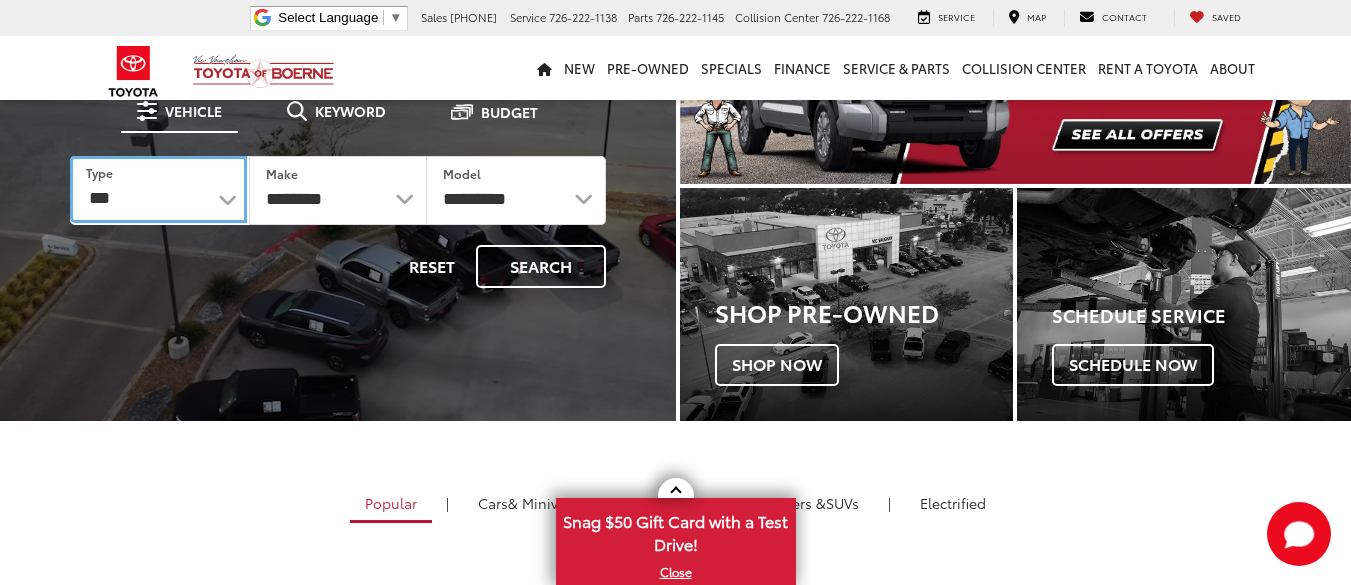 click on "***
***
****
*********" at bounding box center (158, 189) 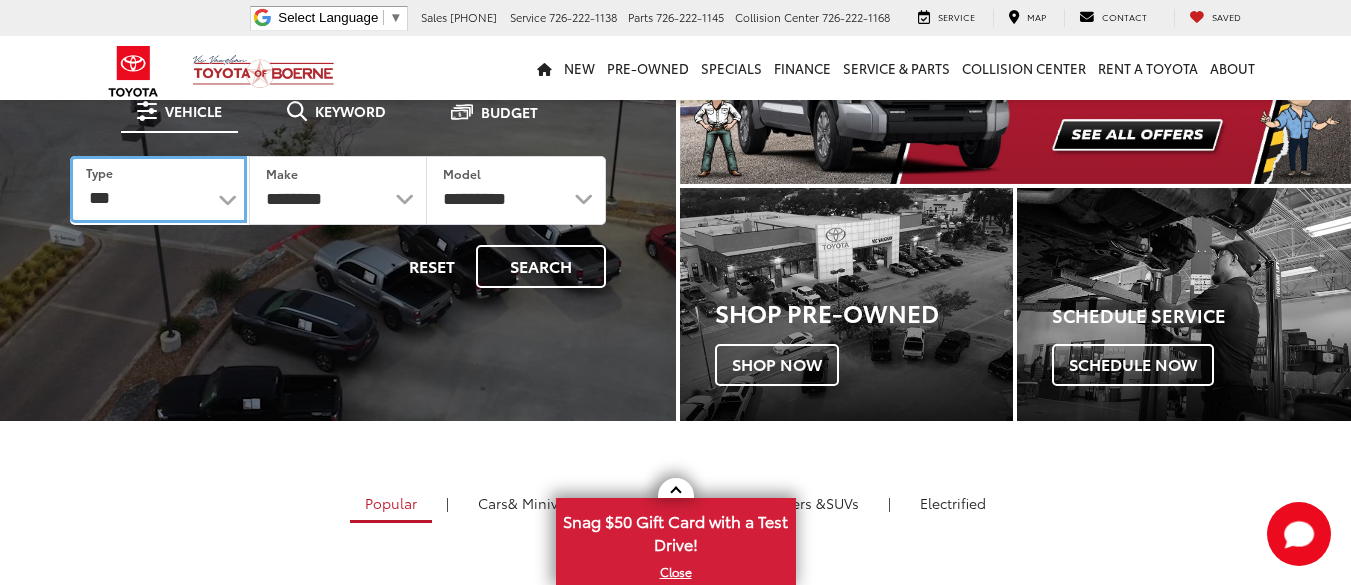 click on "***
***
****
*********" at bounding box center (158, 189) 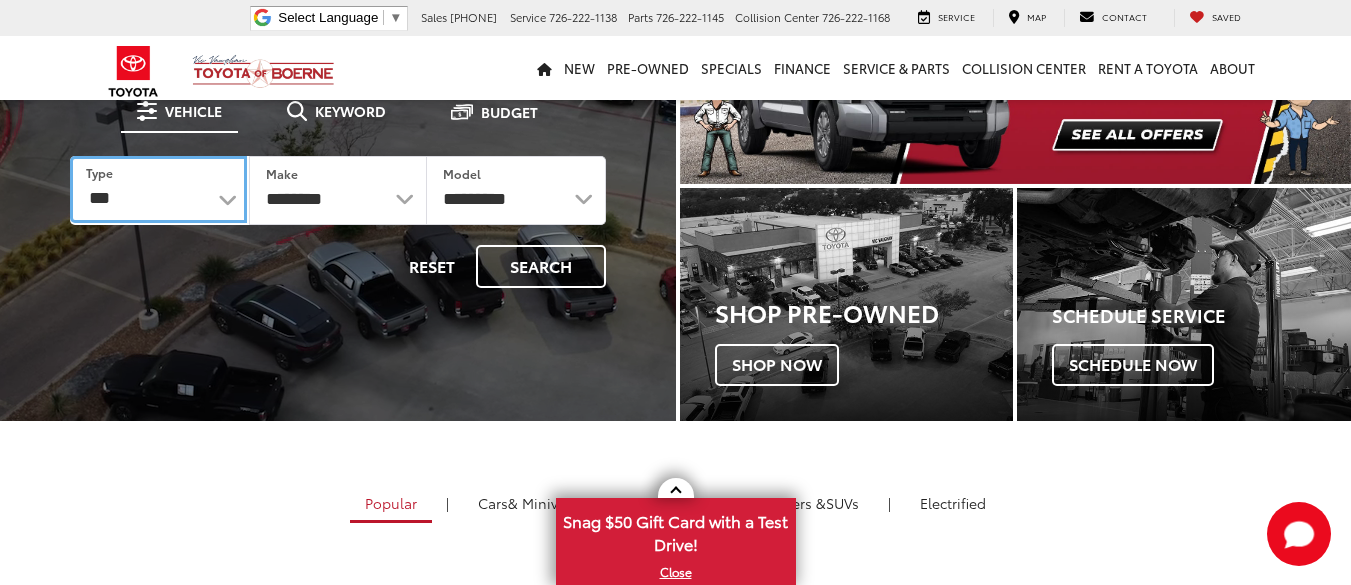 click on "***
***
****
*********" at bounding box center (158, 189) 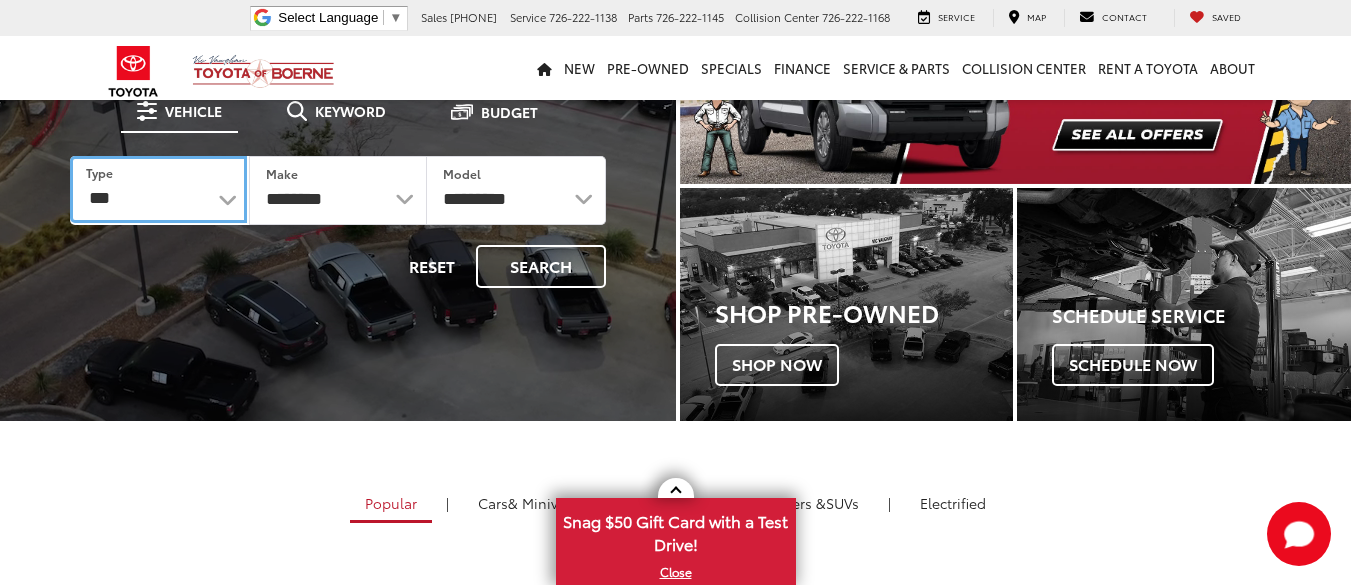scroll, scrollTop: 200, scrollLeft: 0, axis: vertical 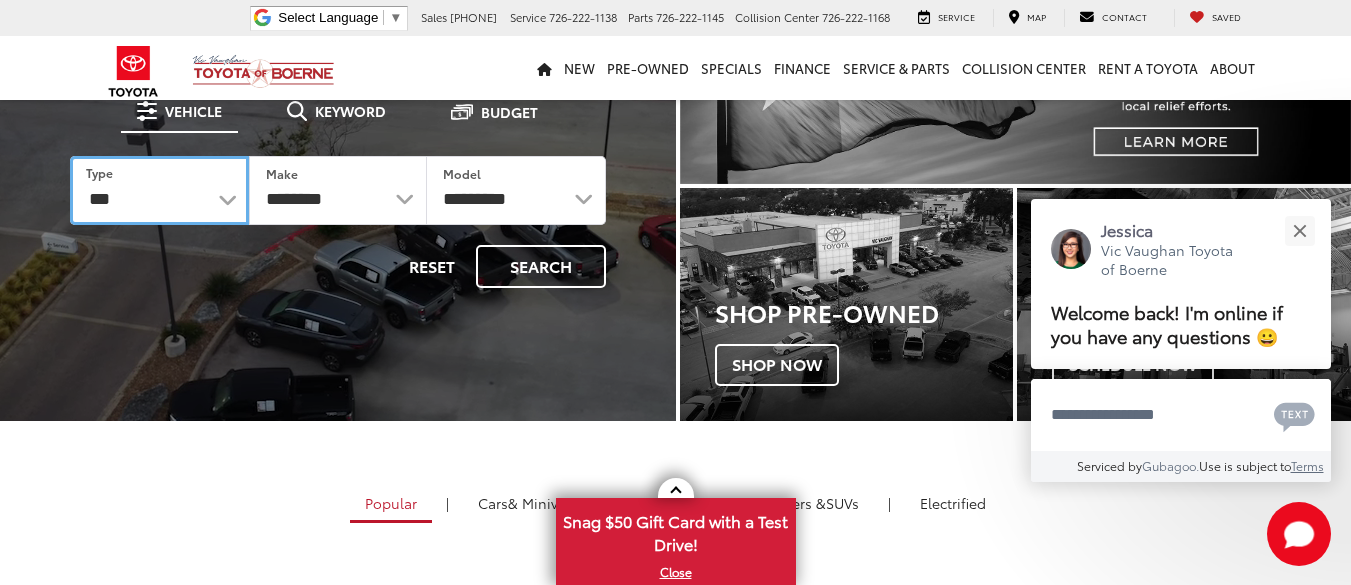 click on "***
***
****
*********" at bounding box center [159, 190] 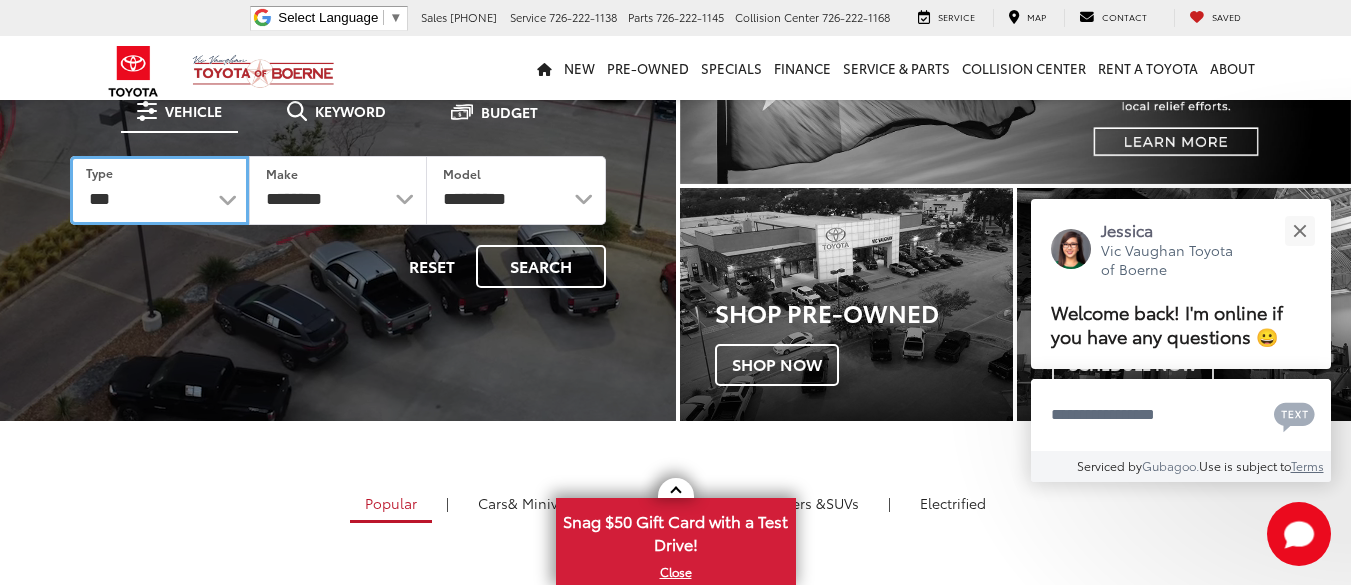 click on "***
***
****
*********" at bounding box center (159, 190) 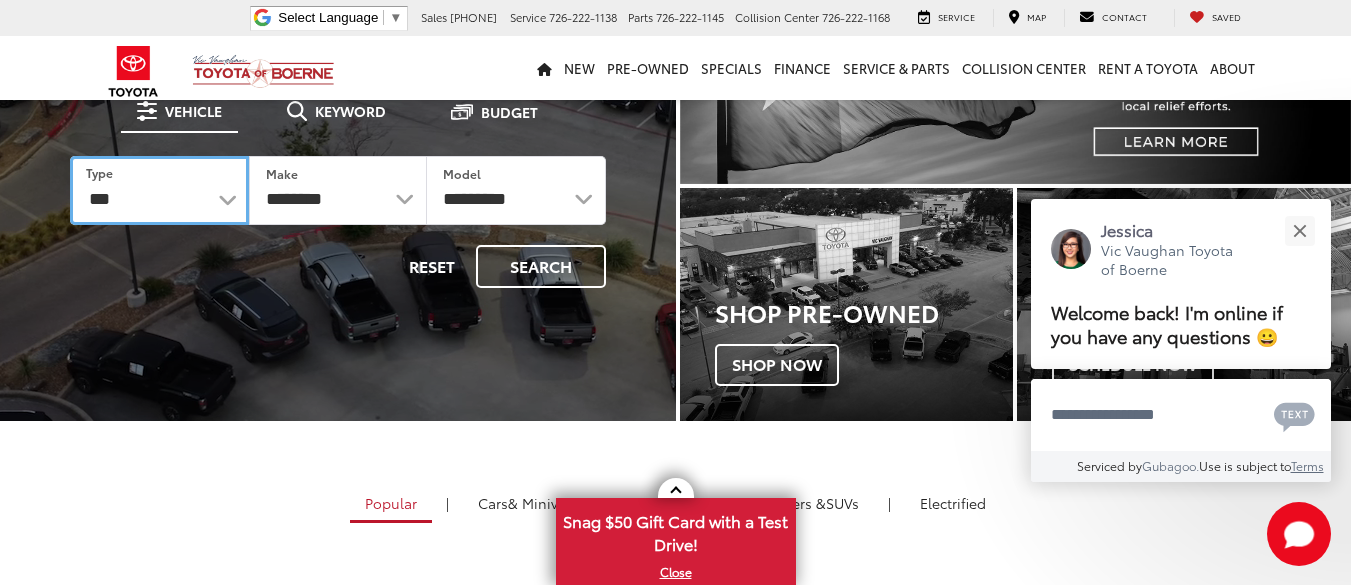 click on "***
***
****
*********" at bounding box center [159, 190] 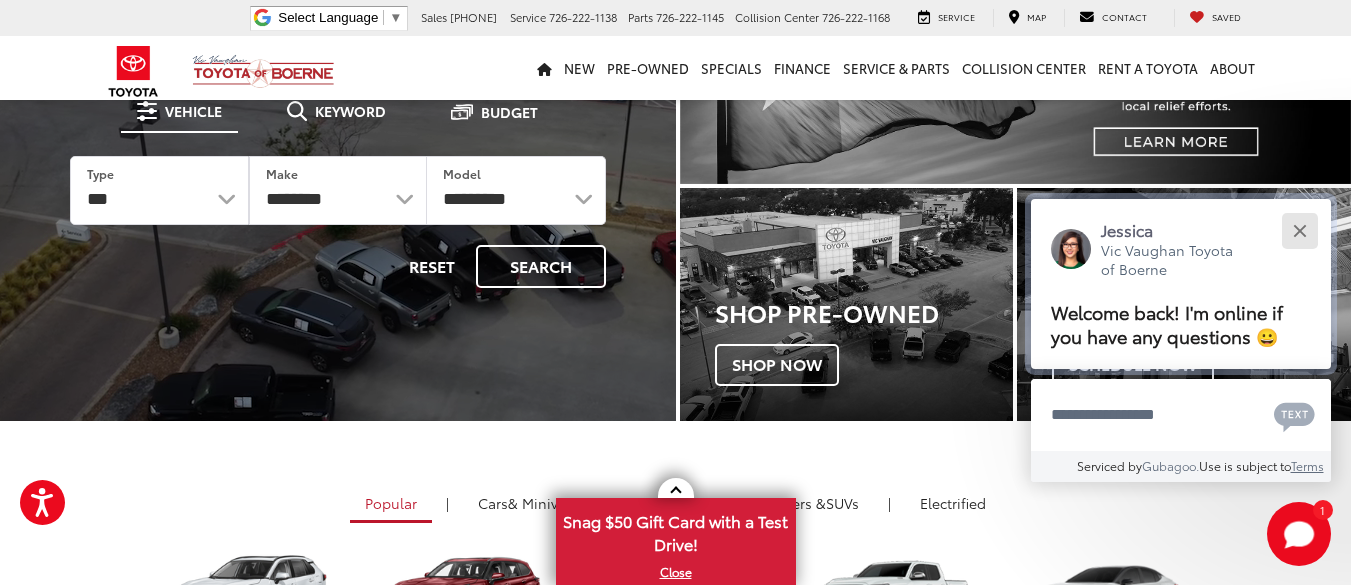 click at bounding box center (1299, 230) 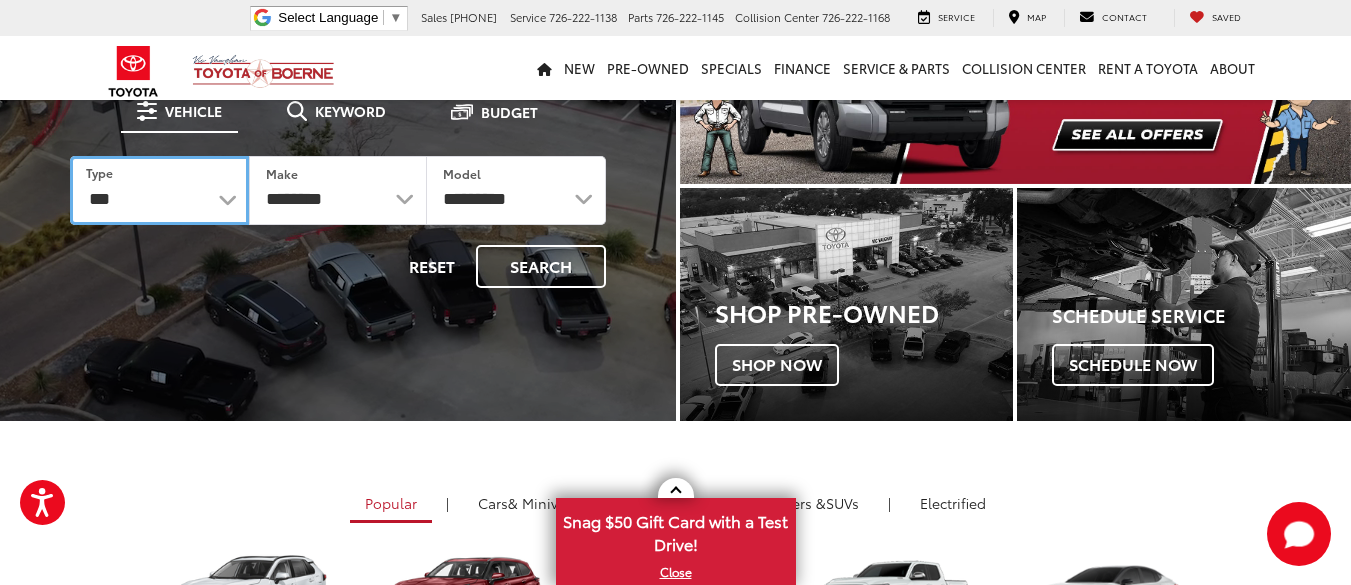click on "***
***
****
*********" at bounding box center (159, 190) 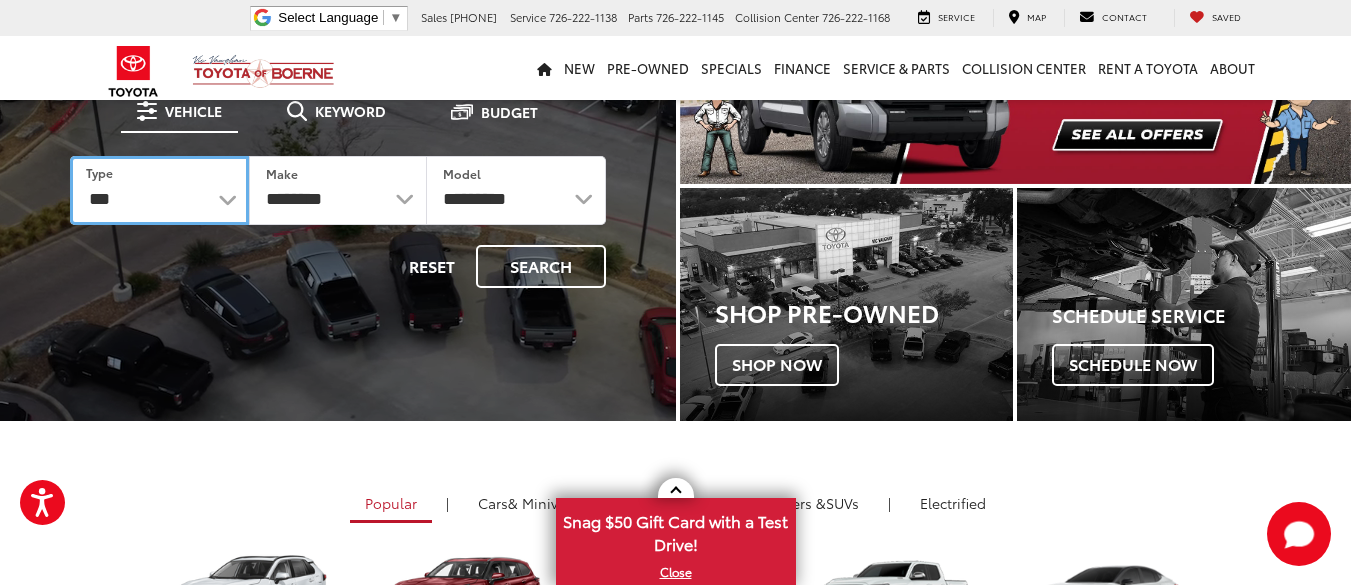 select on "******" 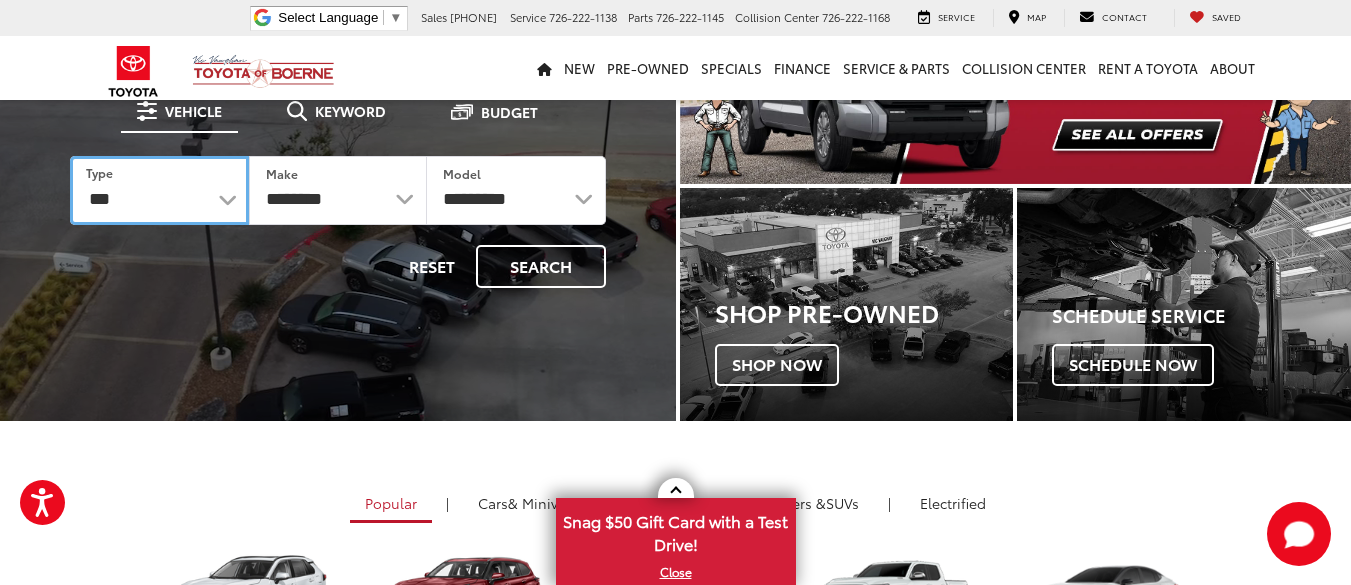 click on "***
***
****
*********" at bounding box center [159, 190] 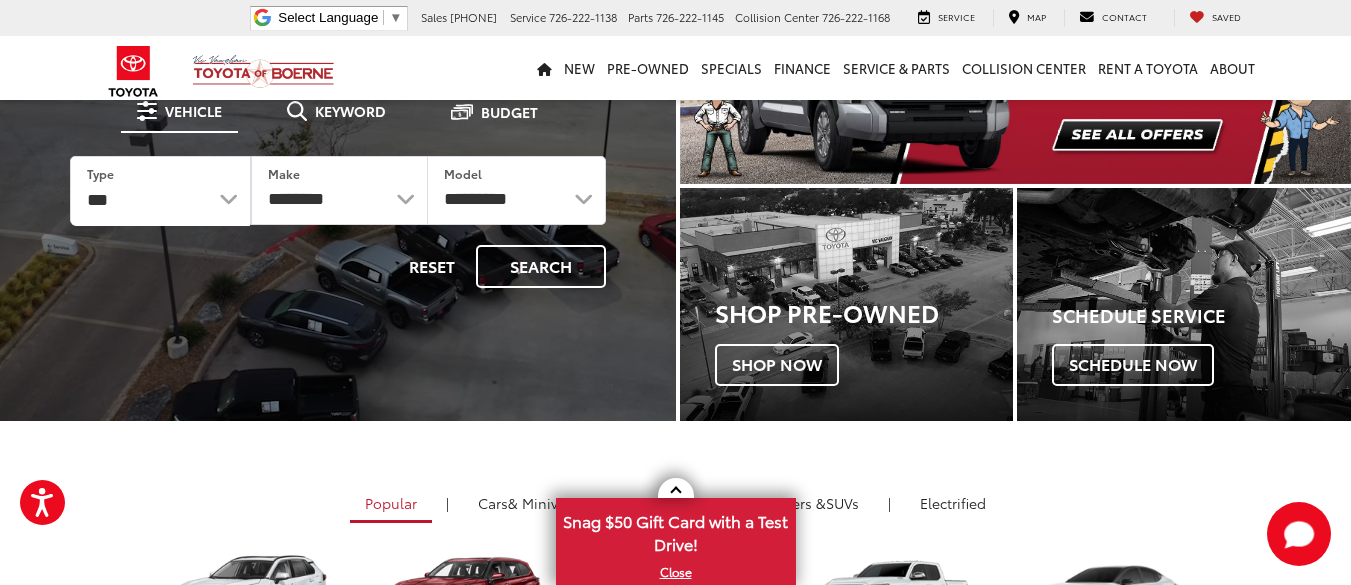click on "Reset
Search" at bounding box center [338, 266] 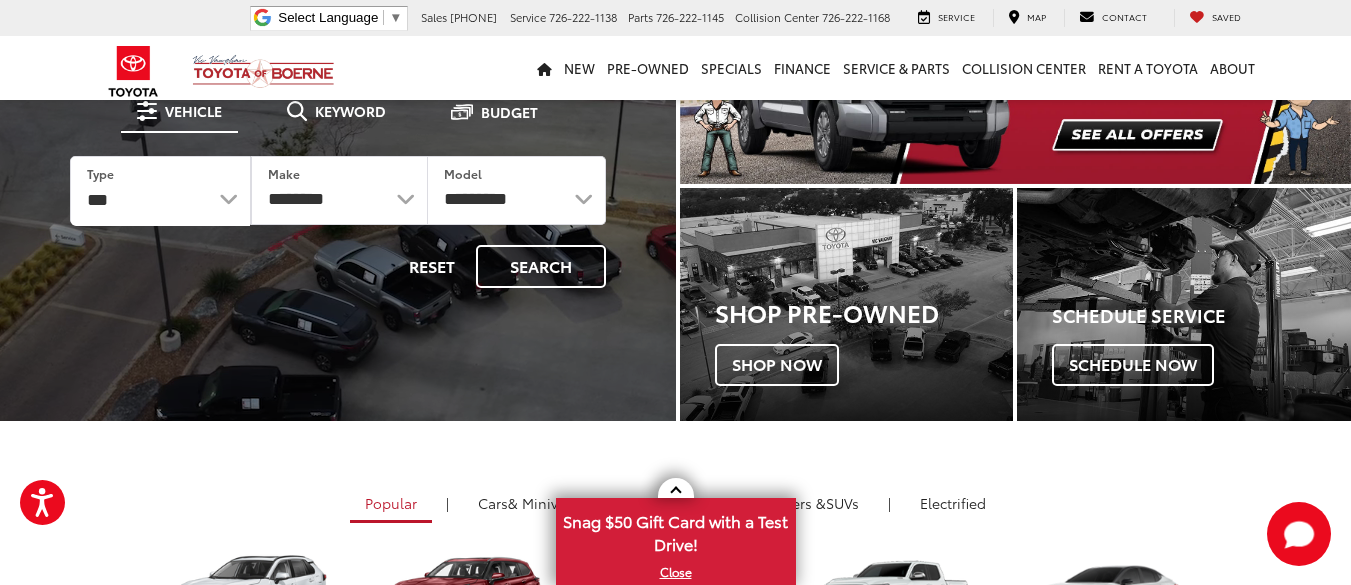 select on "******" 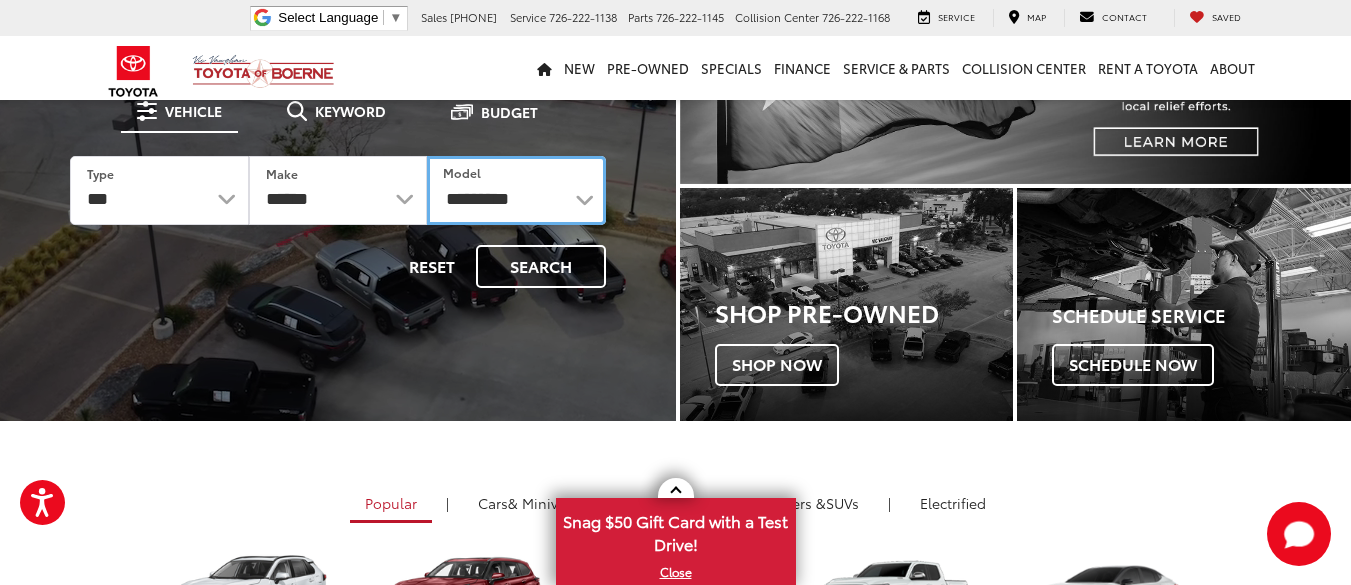 click on "**********" at bounding box center [516, 190] 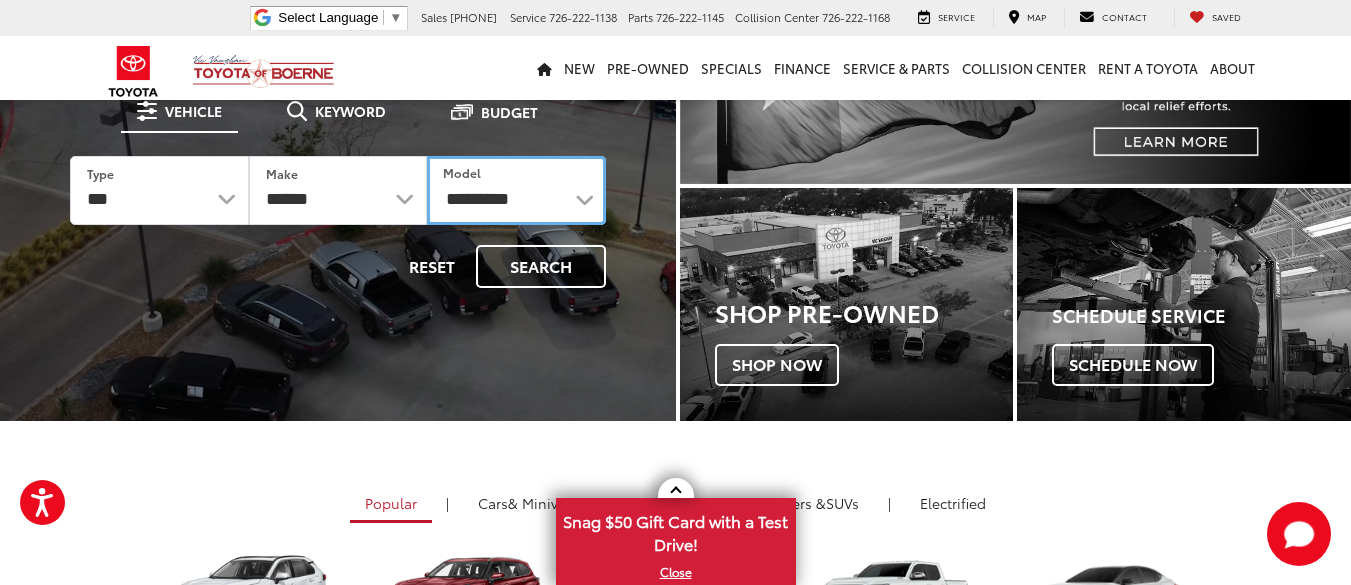 click on "**********" at bounding box center (516, 190) 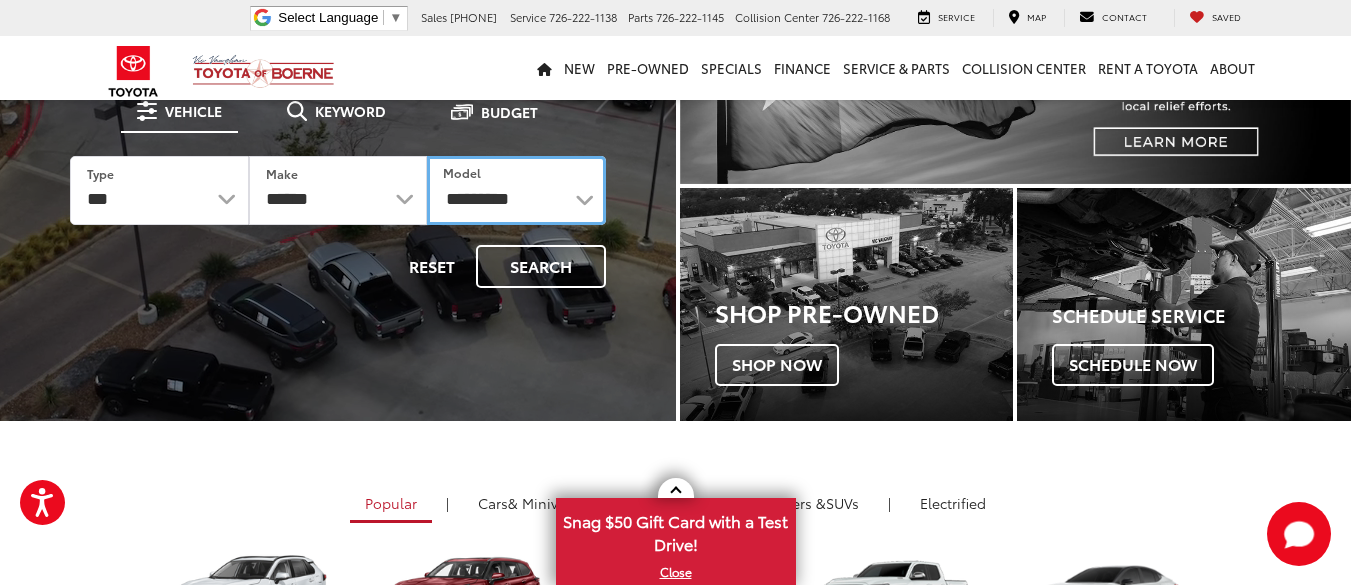 click on "**********" at bounding box center (516, 190) 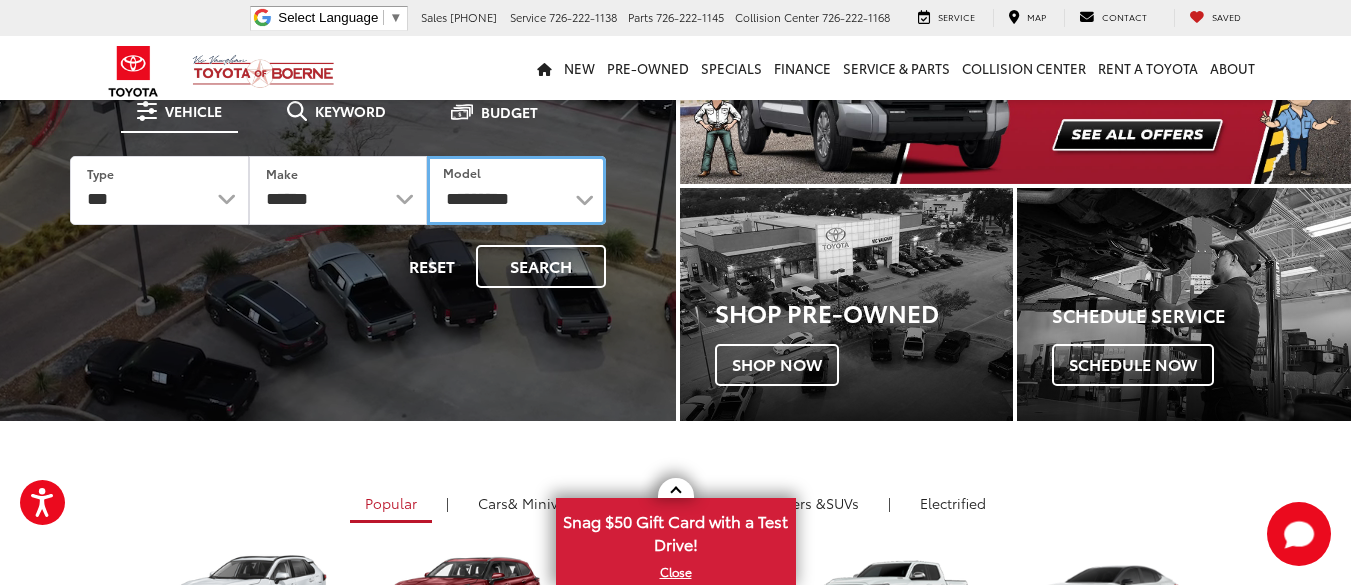 select on "**********" 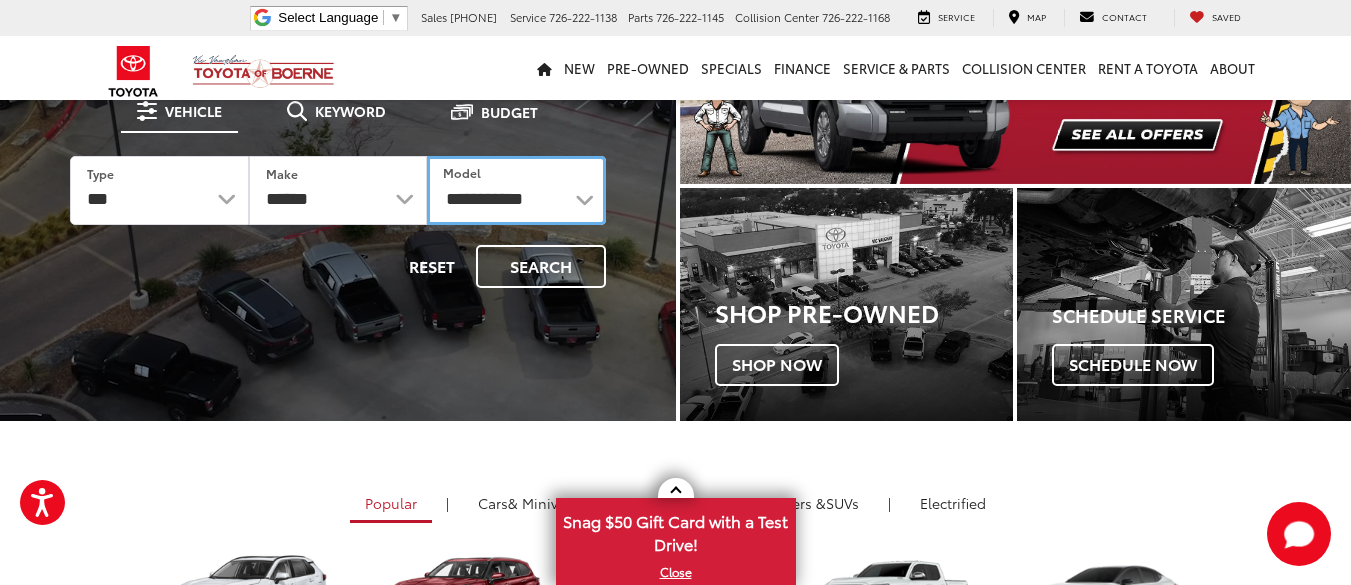 click on "**********" at bounding box center (516, 190) 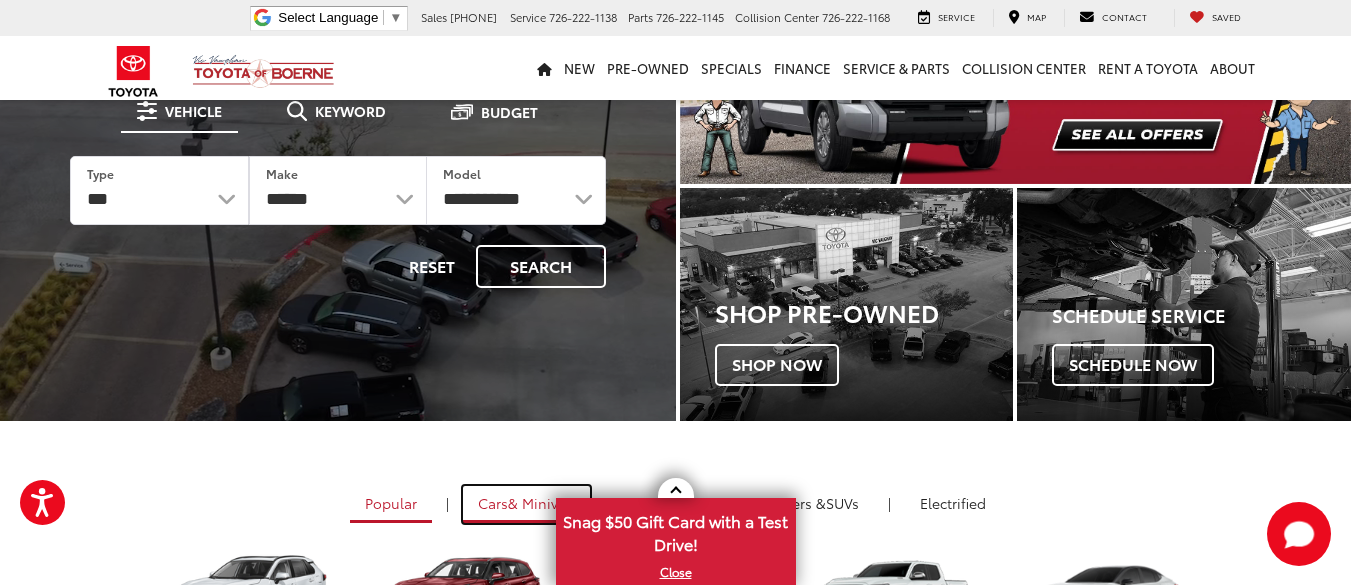 click on "& Minivan" at bounding box center [541, 503] 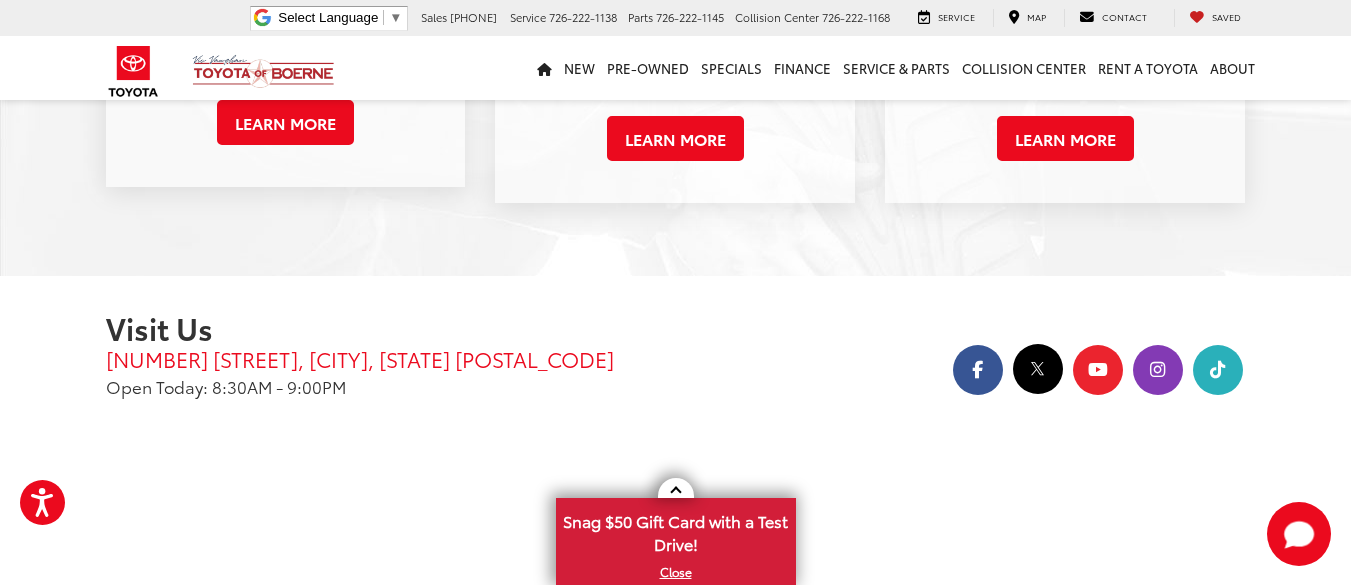 scroll, scrollTop: 3200, scrollLeft: 0, axis: vertical 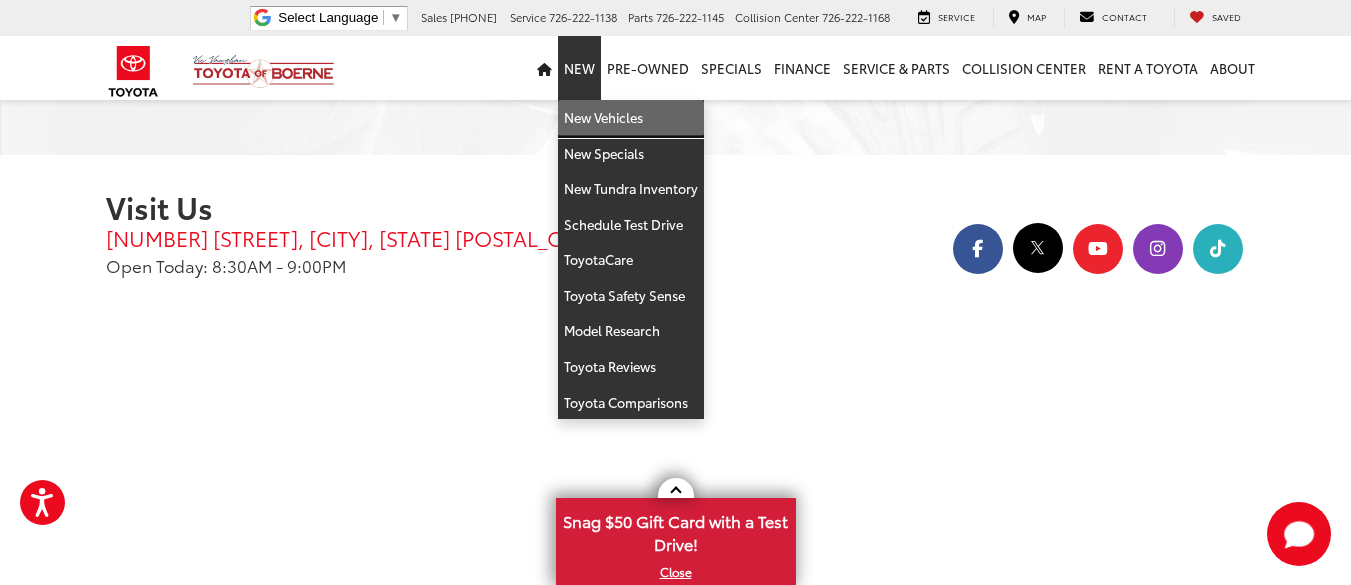 click on "New Vehicles" at bounding box center (631, 118) 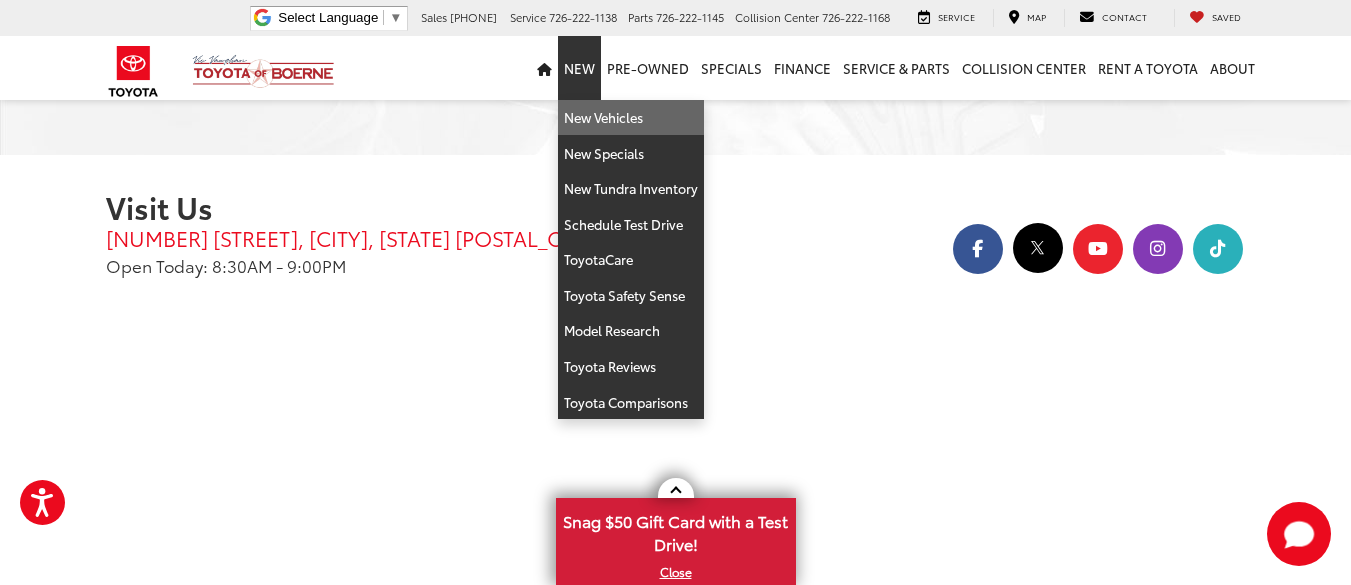 click on "Don't settle for less. Insist on Toyota Genuine Parts. Toyota owners can depend on your vehicle for many miles to come.
Learn More
Your exceptional experience starts with ToyotaCare, a no cost maintenance plan with 24-hour roadside assistance.
Learn More
Your time is valuable. So when your Toyota needs factory-scheduled maintenance or repairs, don't let it slow you down.
Learn More" at bounding box center [675, -110] 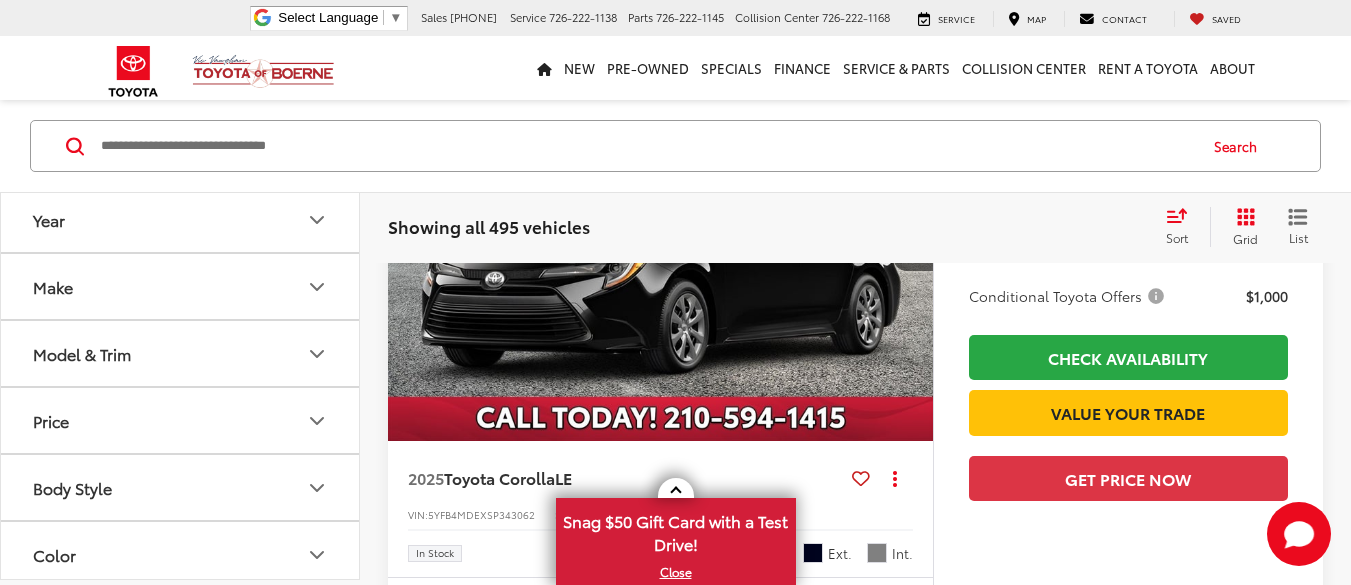 scroll, scrollTop: 400, scrollLeft: 0, axis: vertical 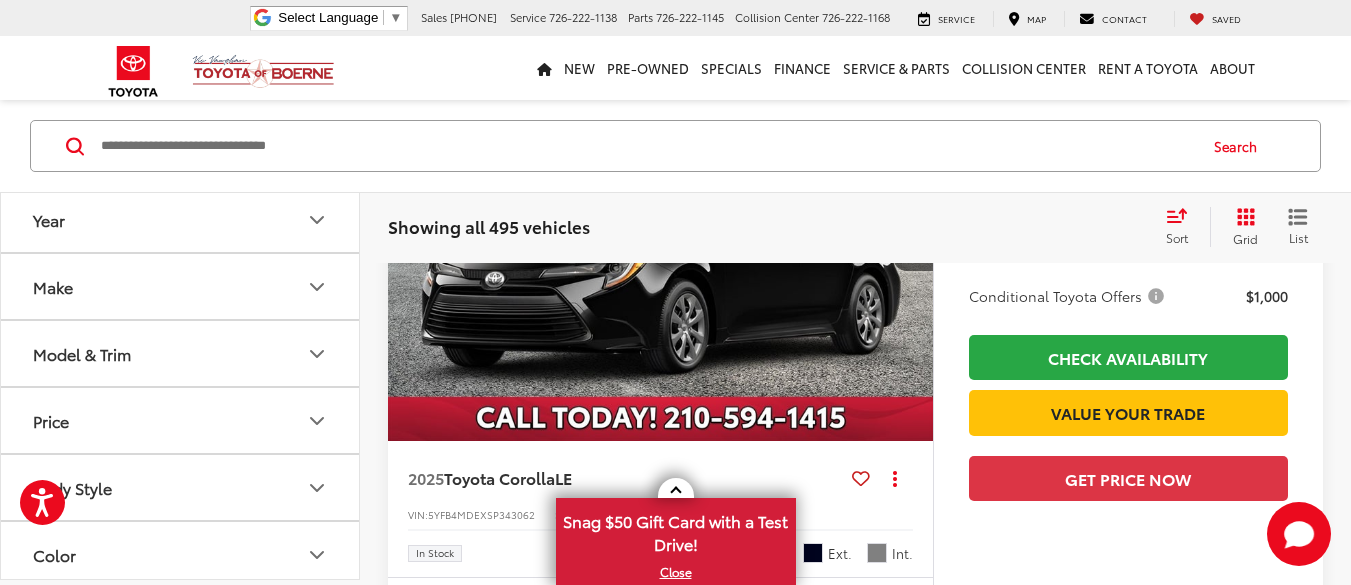 click 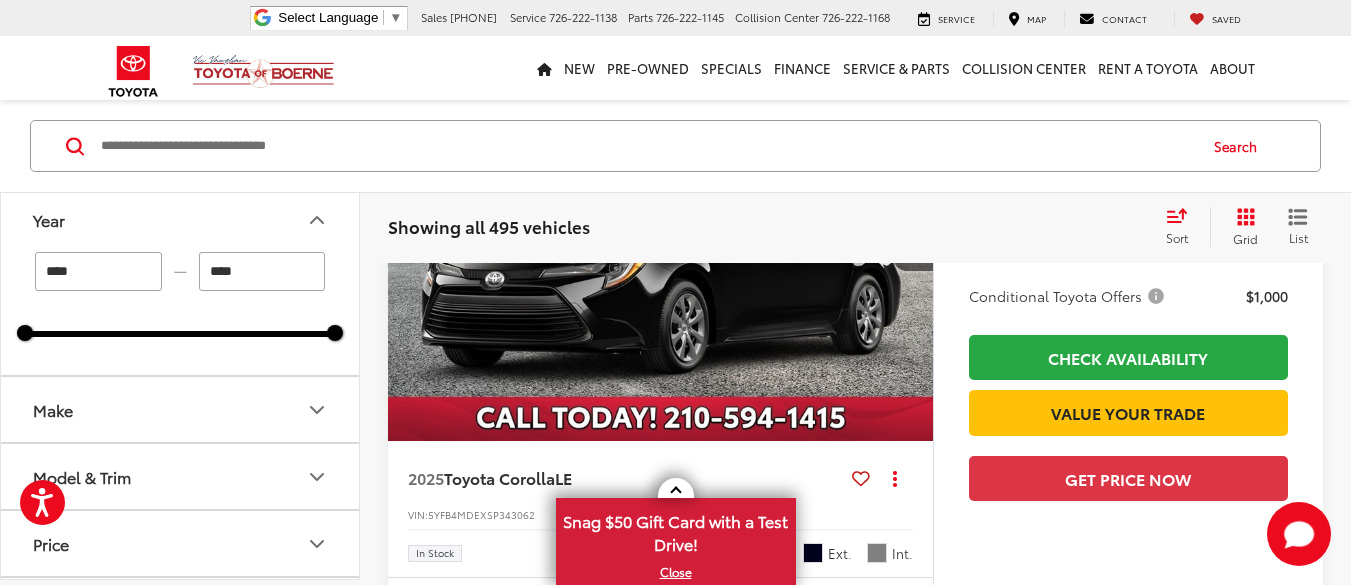 click on "****" at bounding box center (262, 271) 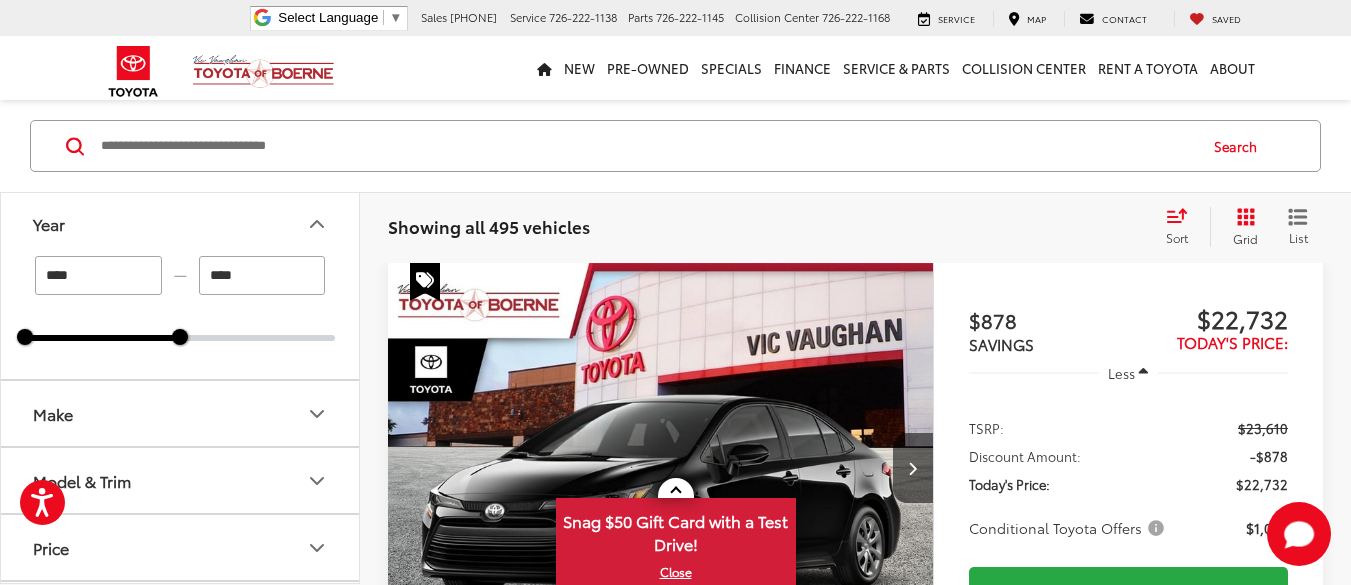 scroll, scrollTop: 165, scrollLeft: 0, axis: vertical 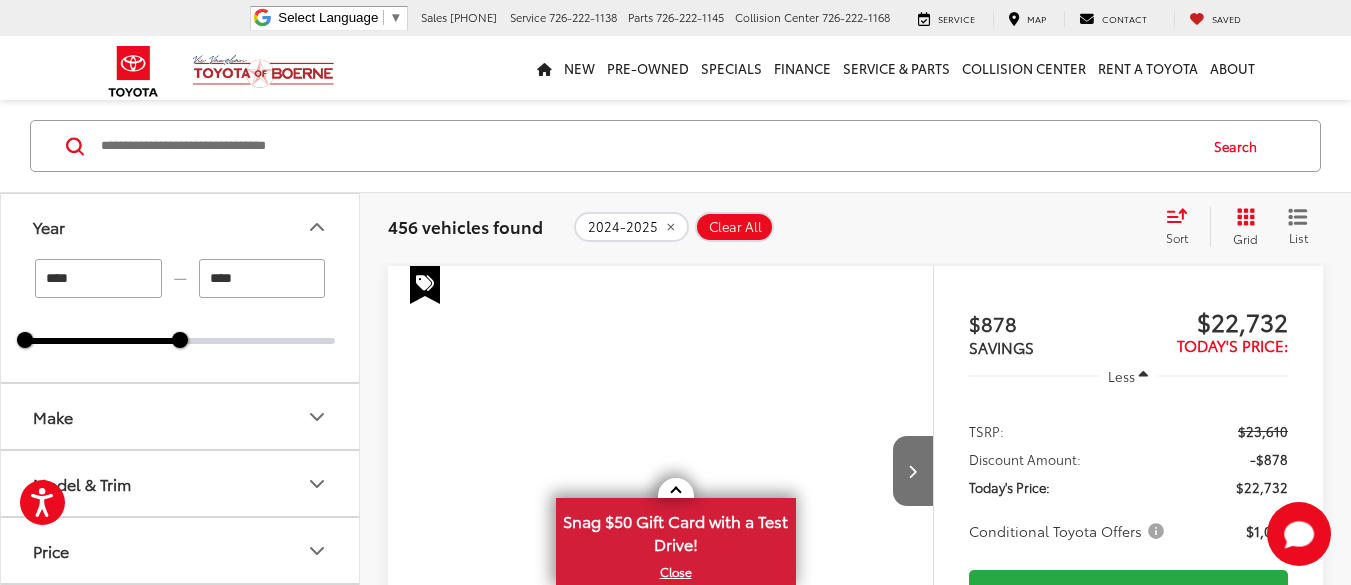 click on "****" at bounding box center [98, 278] 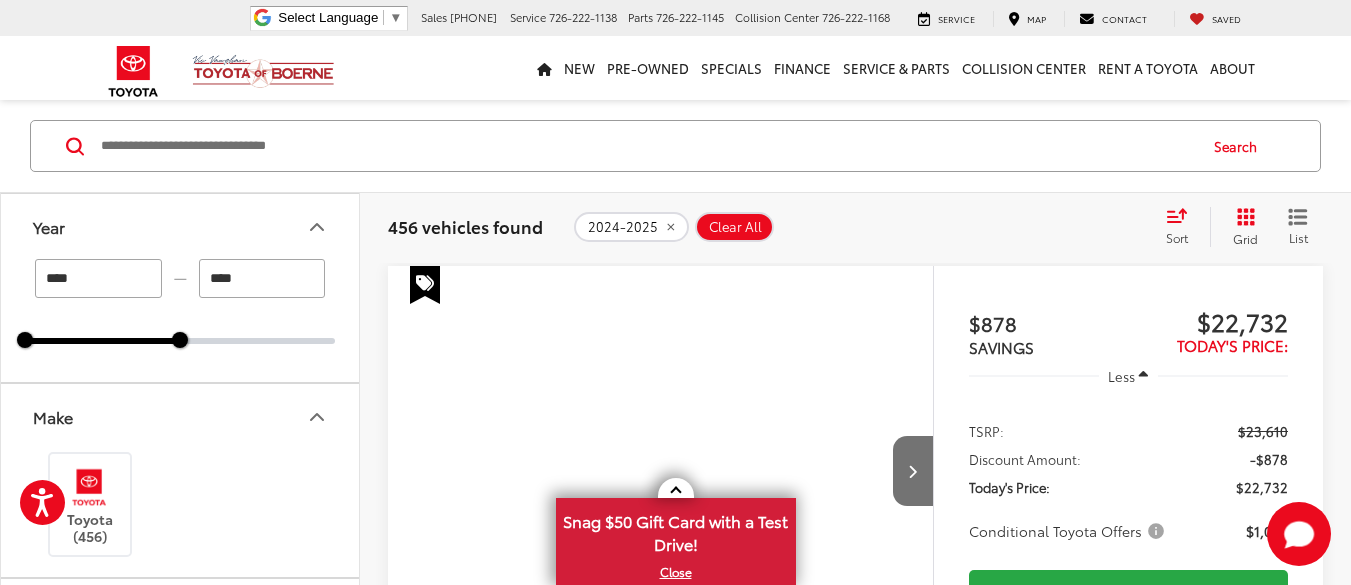 click 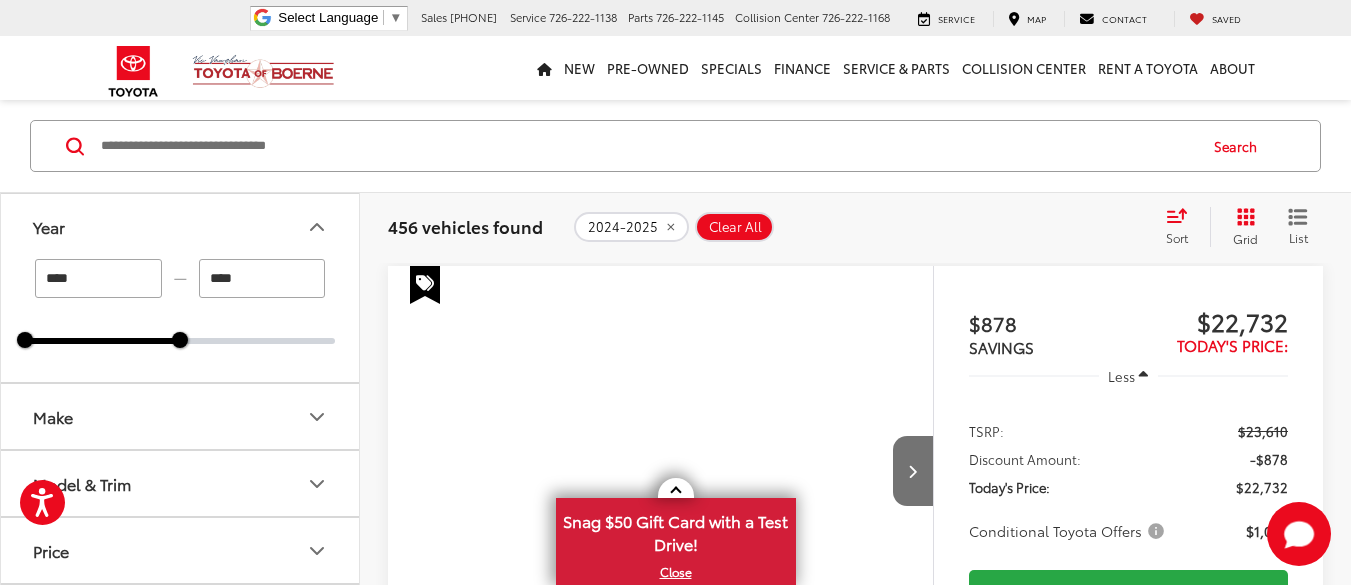 click 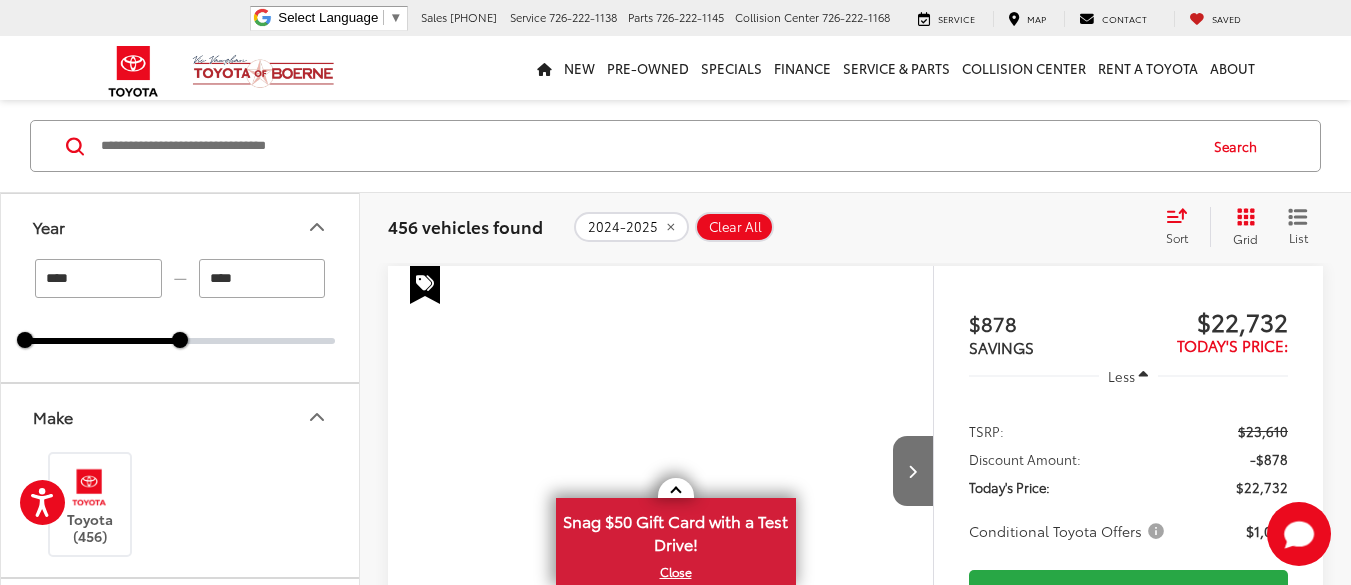 click 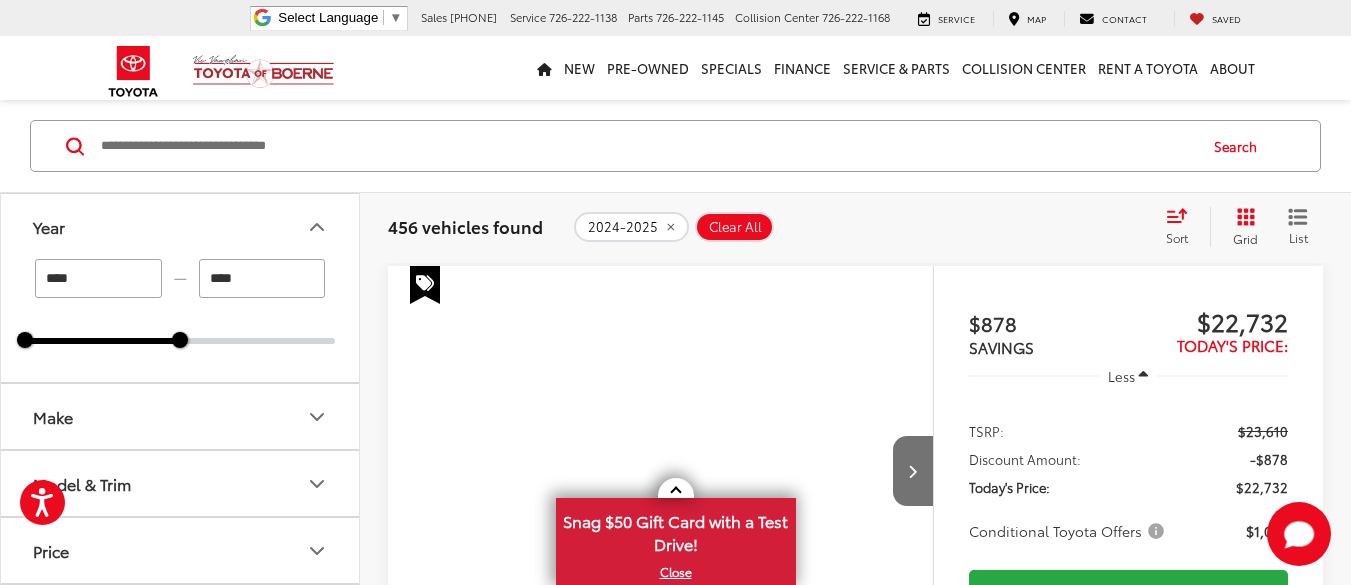 click on "Make" at bounding box center (181, 416) 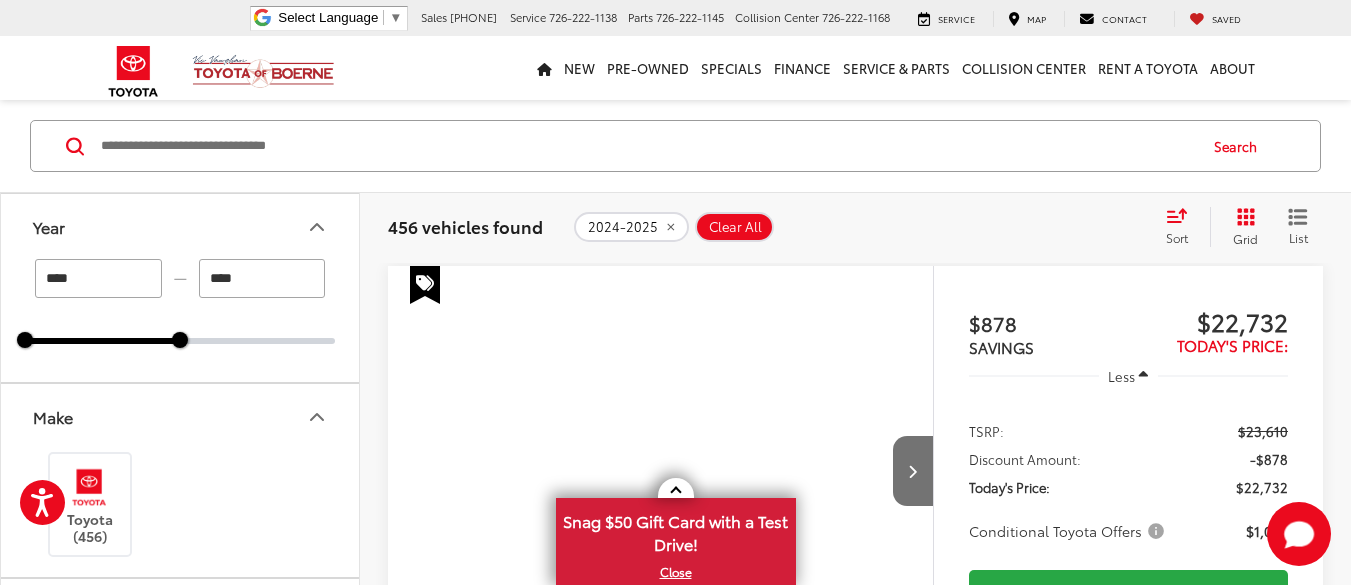 click on "Make" at bounding box center [181, 416] 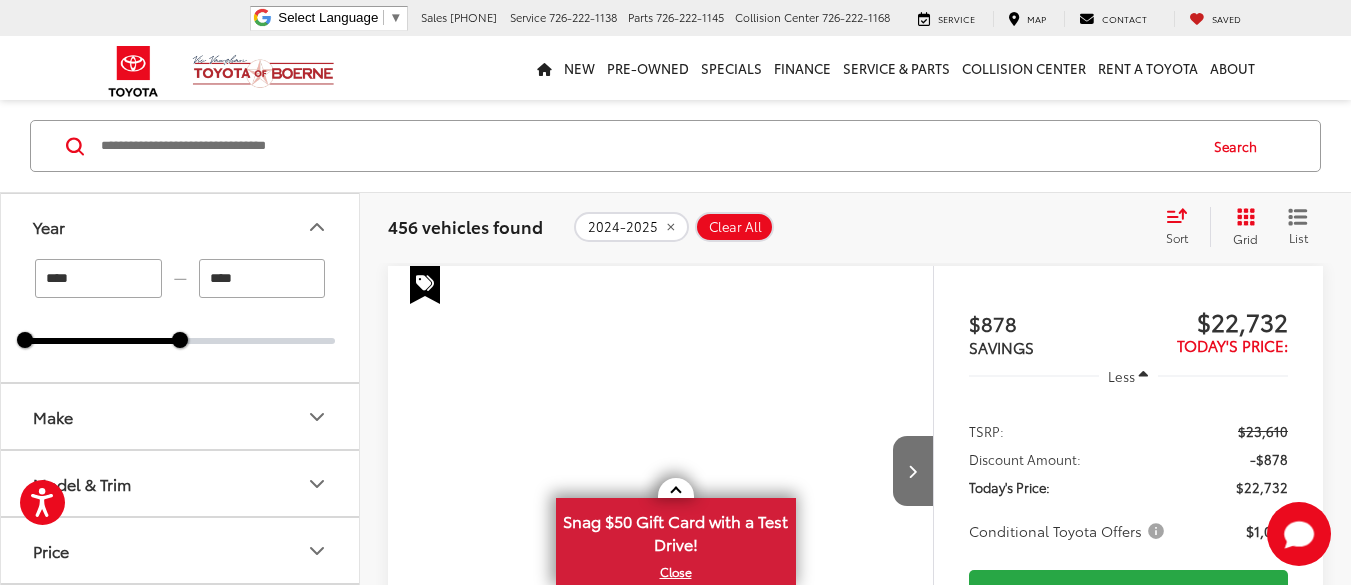 click on "Make" at bounding box center [53, 416] 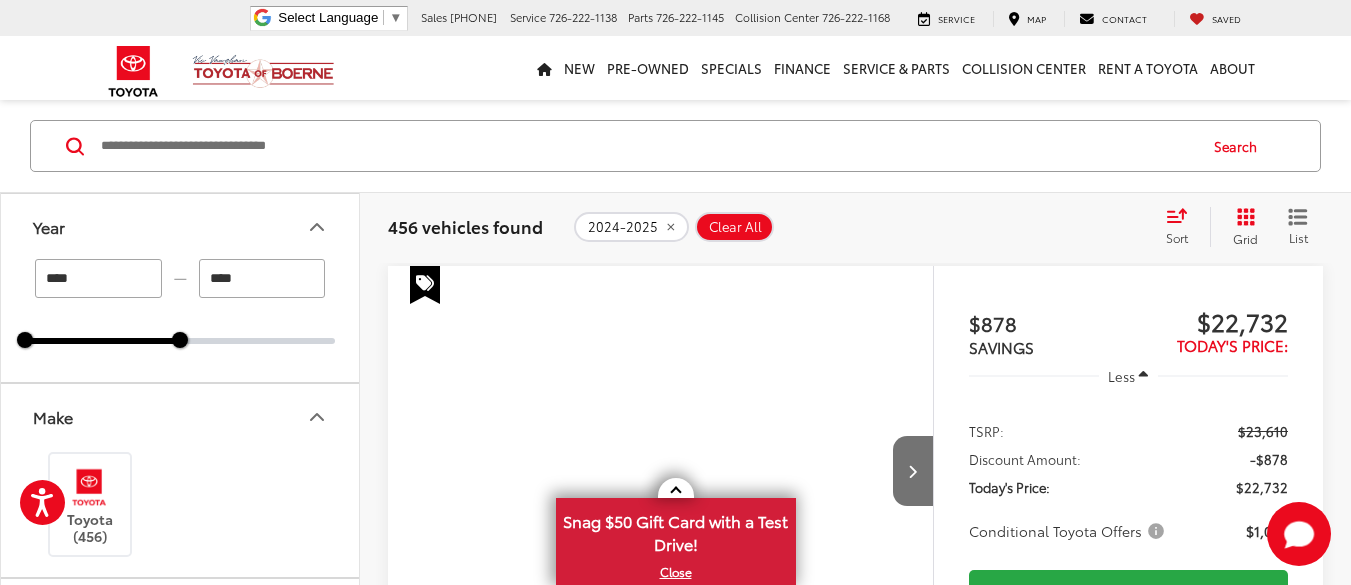 click on "Make" at bounding box center (53, 416) 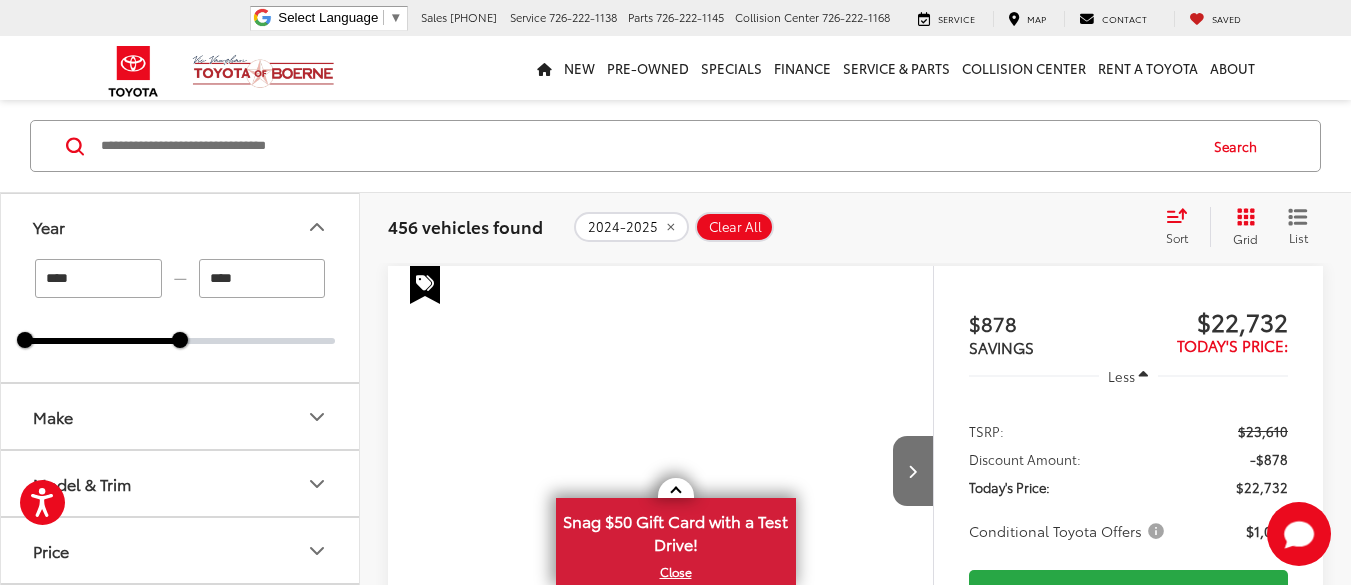 click on "Make" at bounding box center (53, 416) 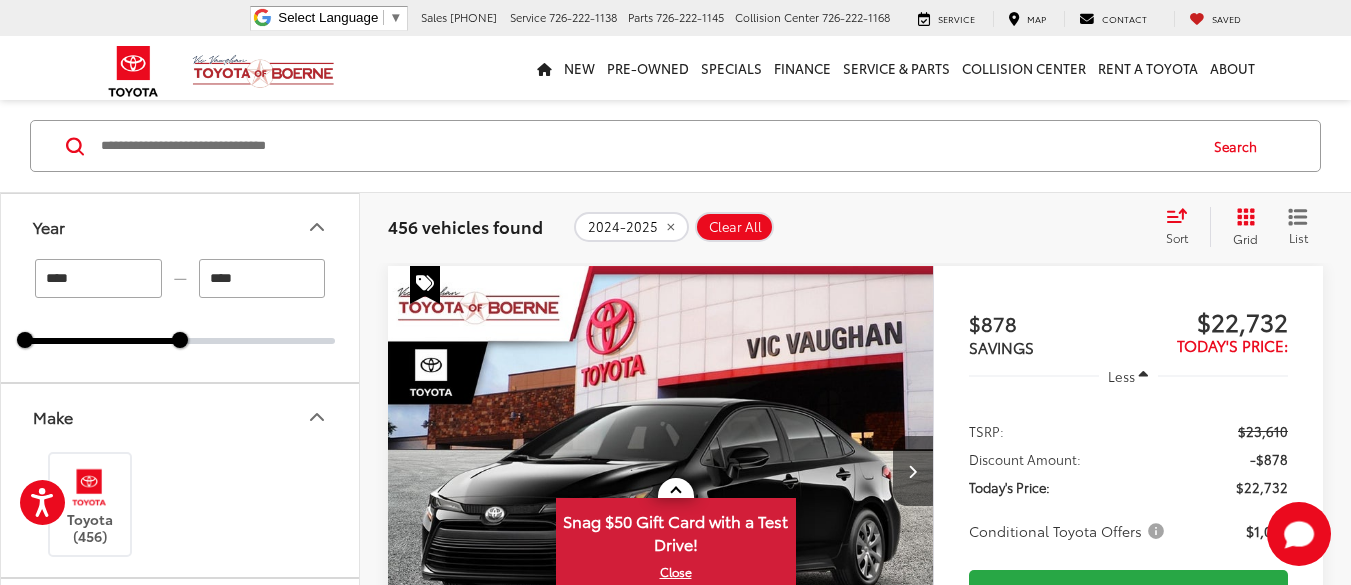 click at bounding box center [647, 146] 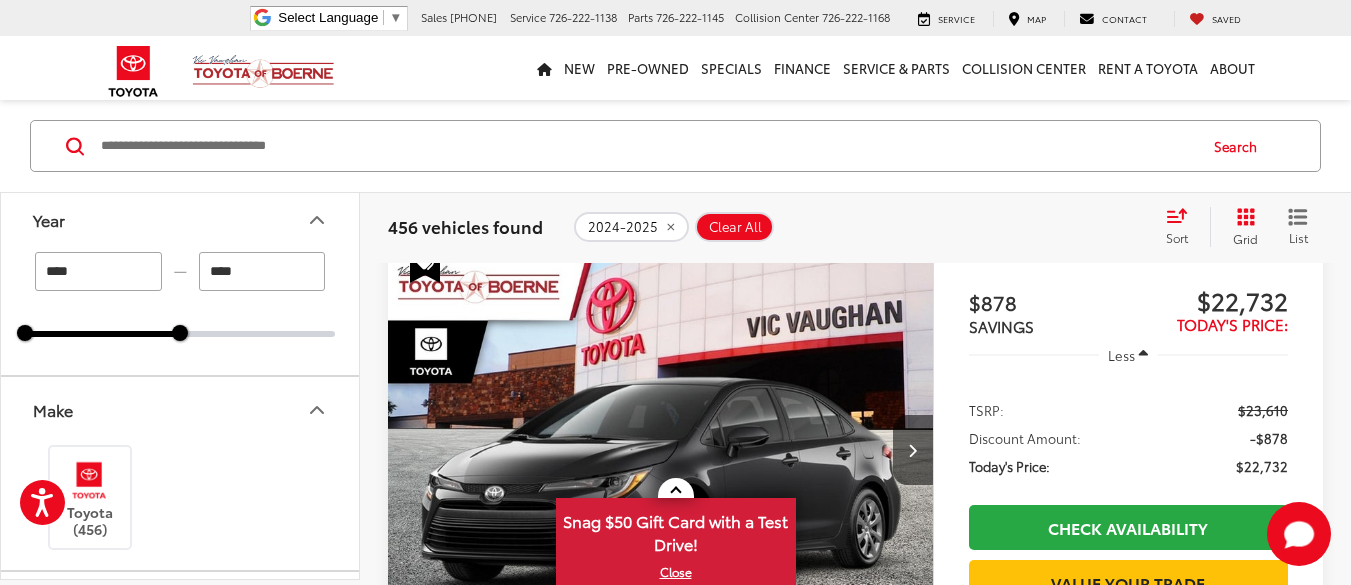 click at bounding box center [647, 146] 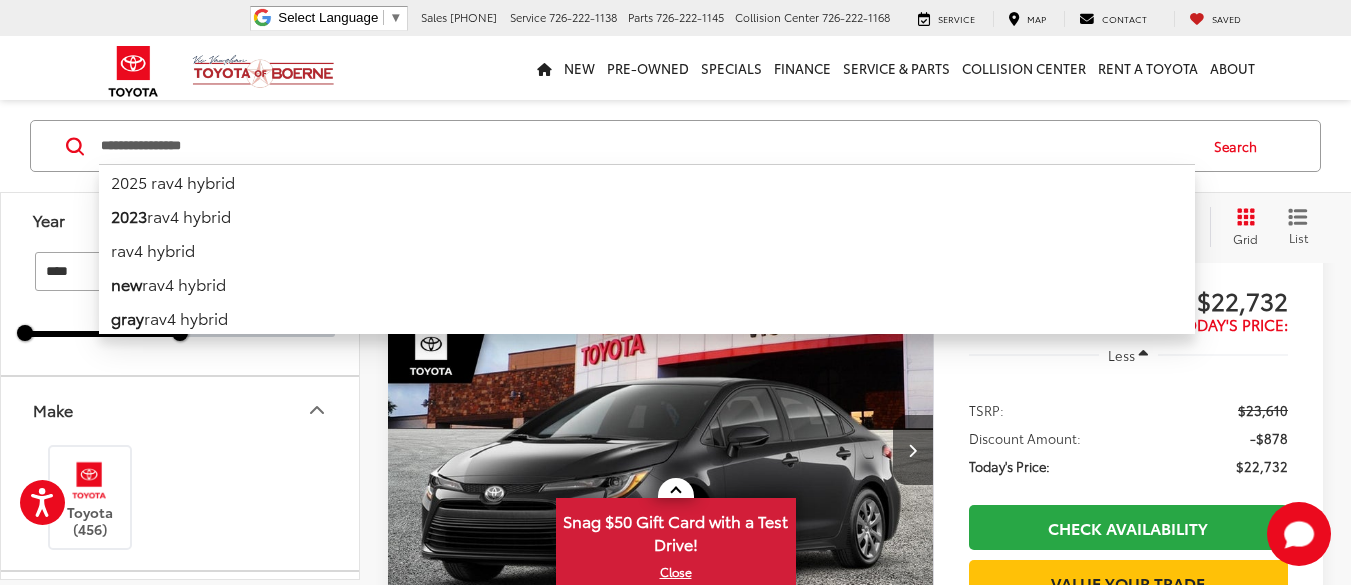 type on "**********" 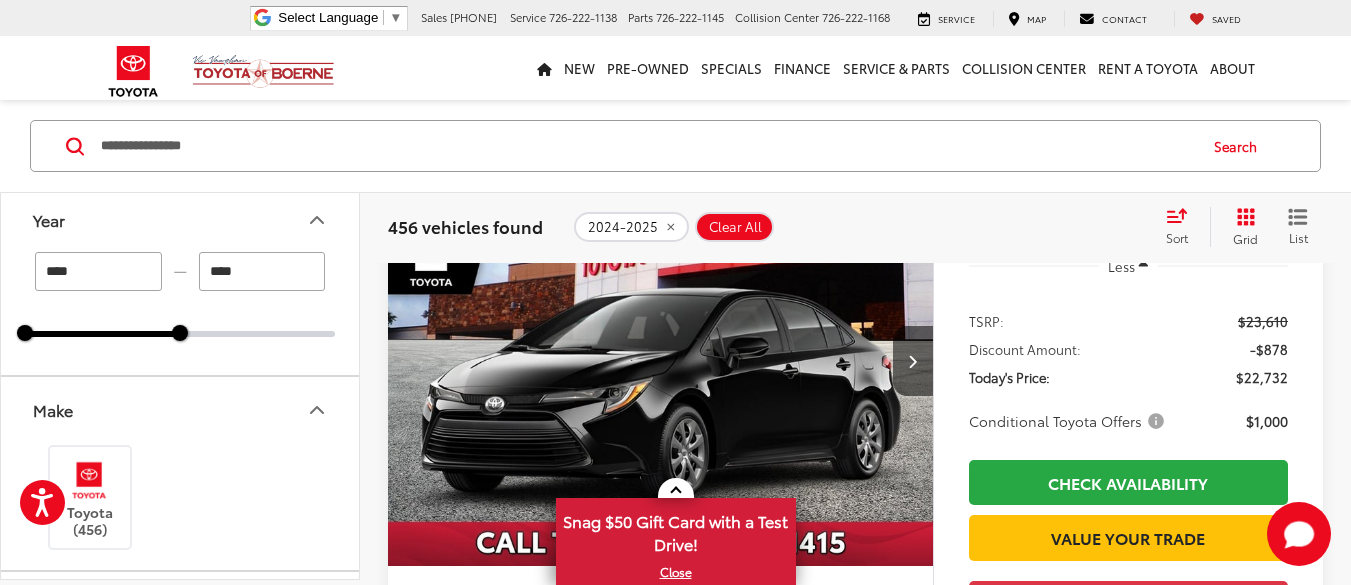 scroll, scrollTop: 165, scrollLeft: 0, axis: vertical 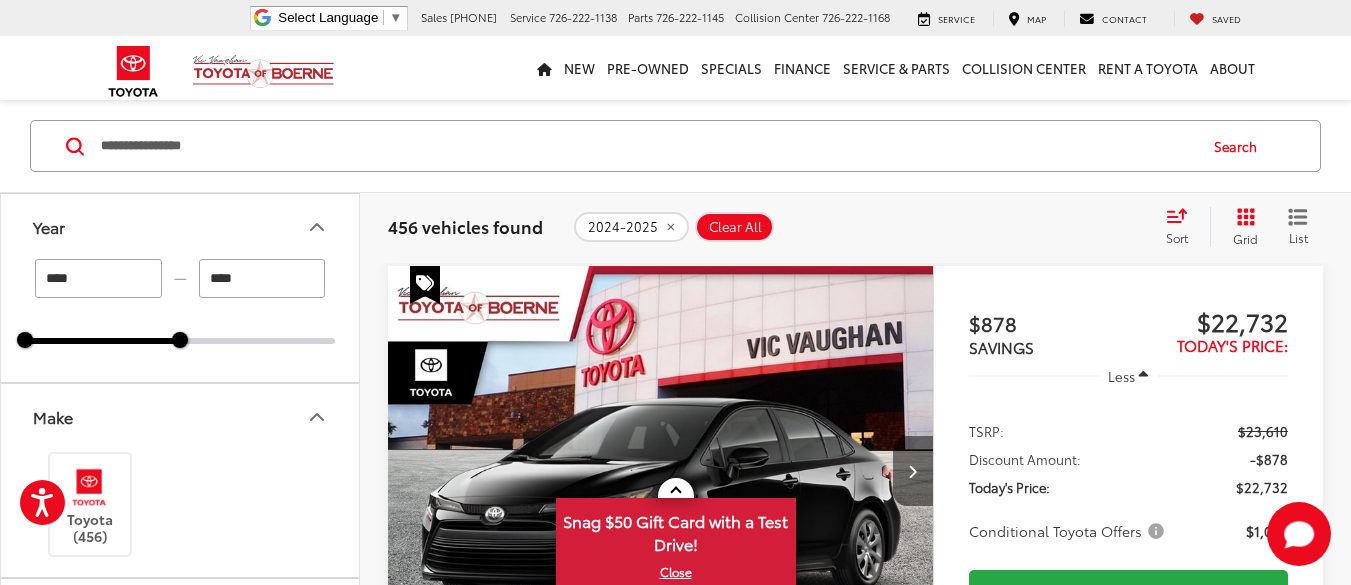 type on "****" 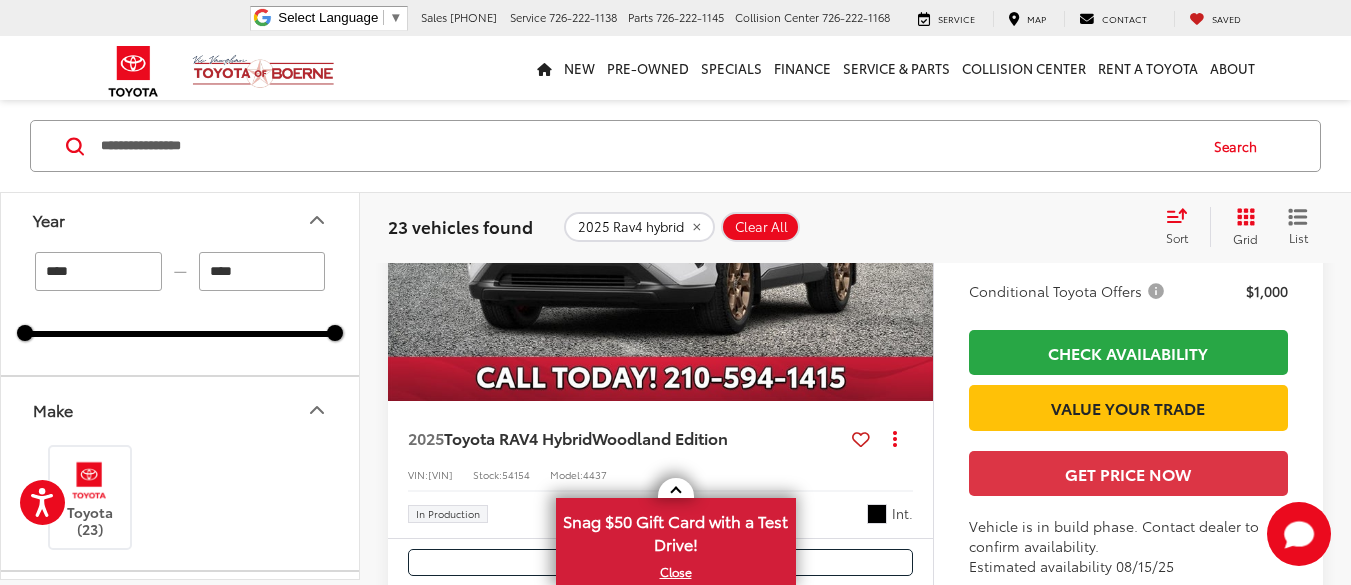 scroll, scrollTop: 4665, scrollLeft: 0, axis: vertical 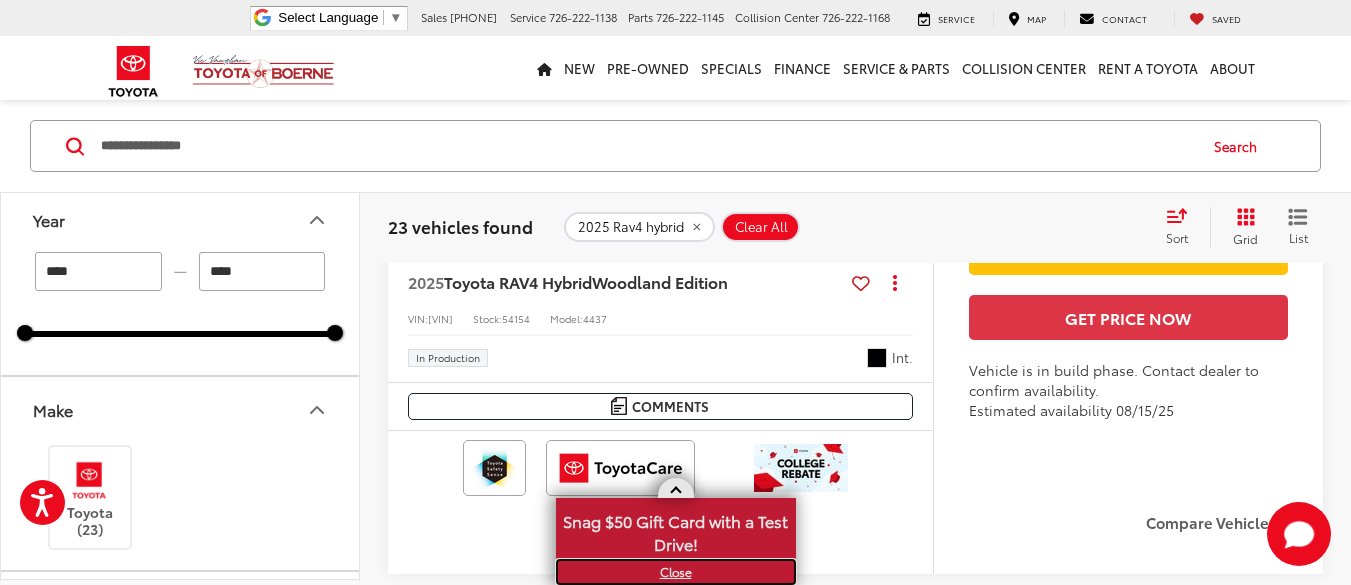 click on "X" at bounding box center (676, 572) 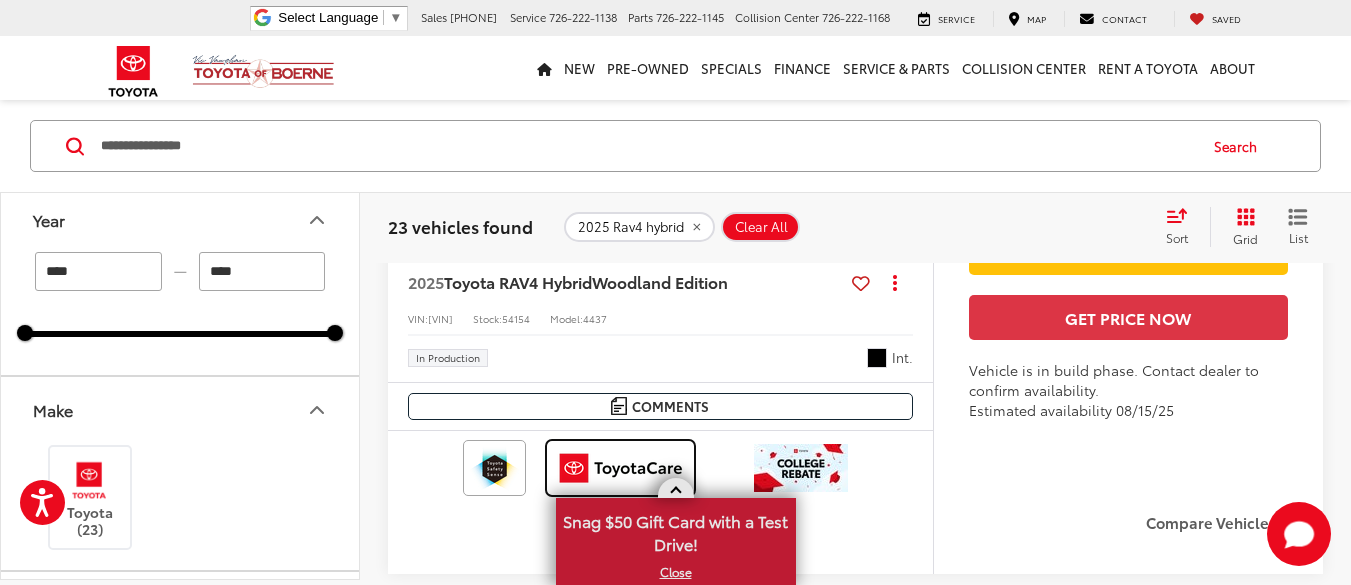 click at bounding box center [620, 468] 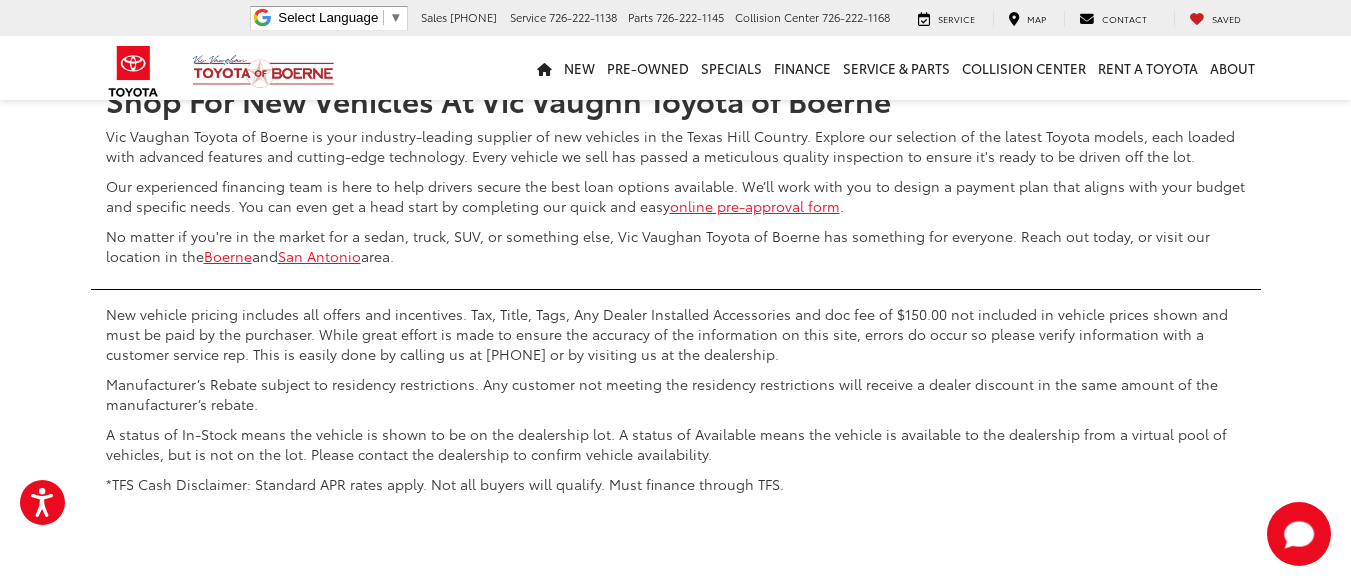 scroll, scrollTop: 9965, scrollLeft: 0, axis: vertical 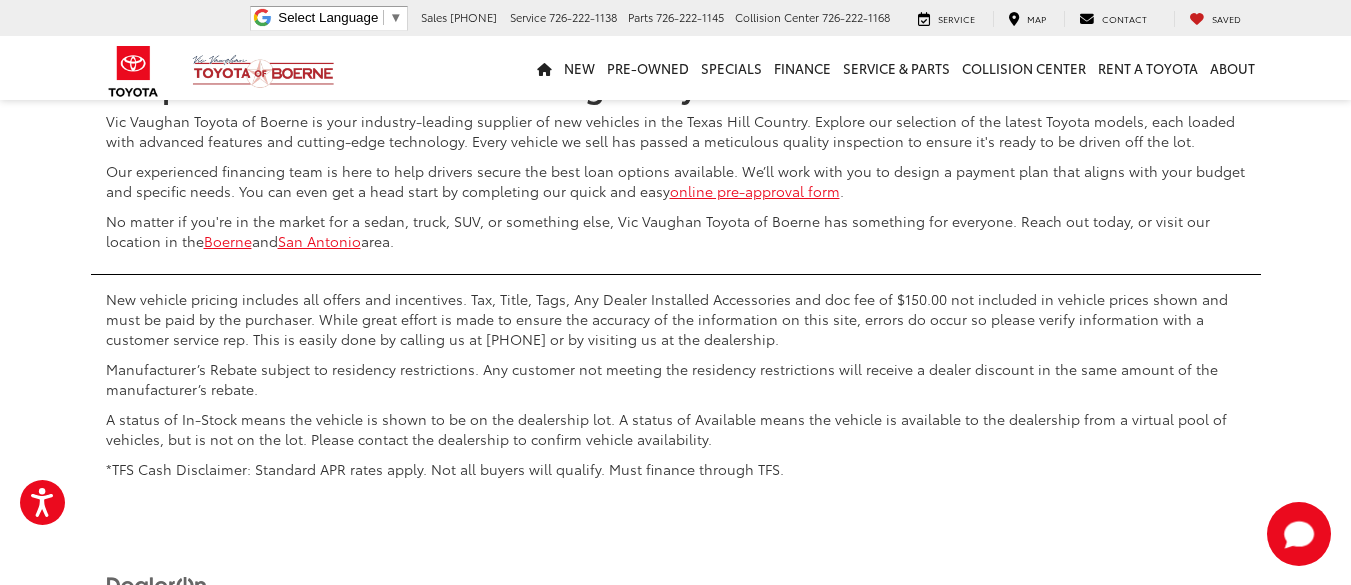 click on "Next" at bounding box center [1103, -11] 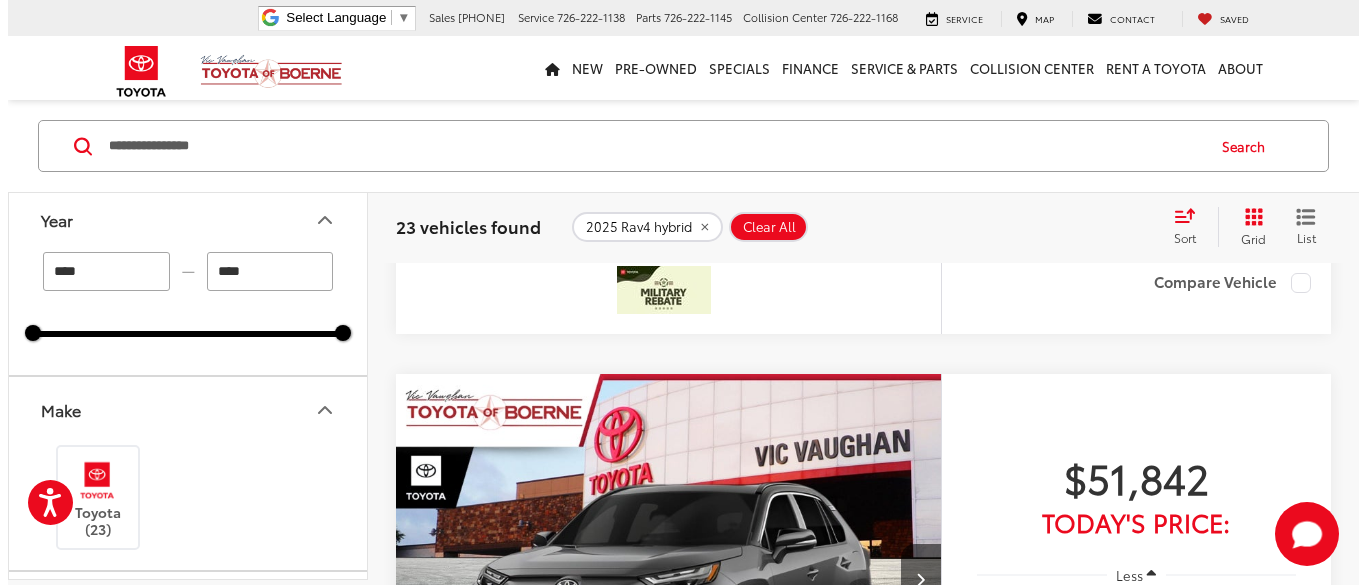 scroll, scrollTop: 7865, scrollLeft: 0, axis: vertical 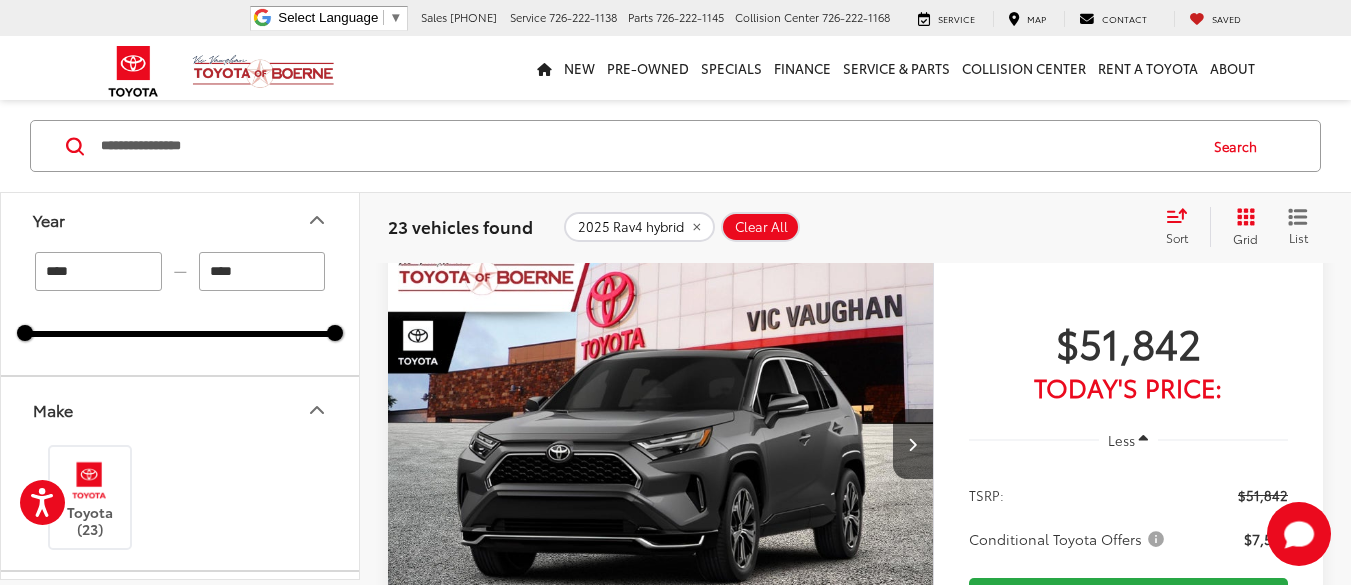 click on "Check Availability" at bounding box center [1128, -150] 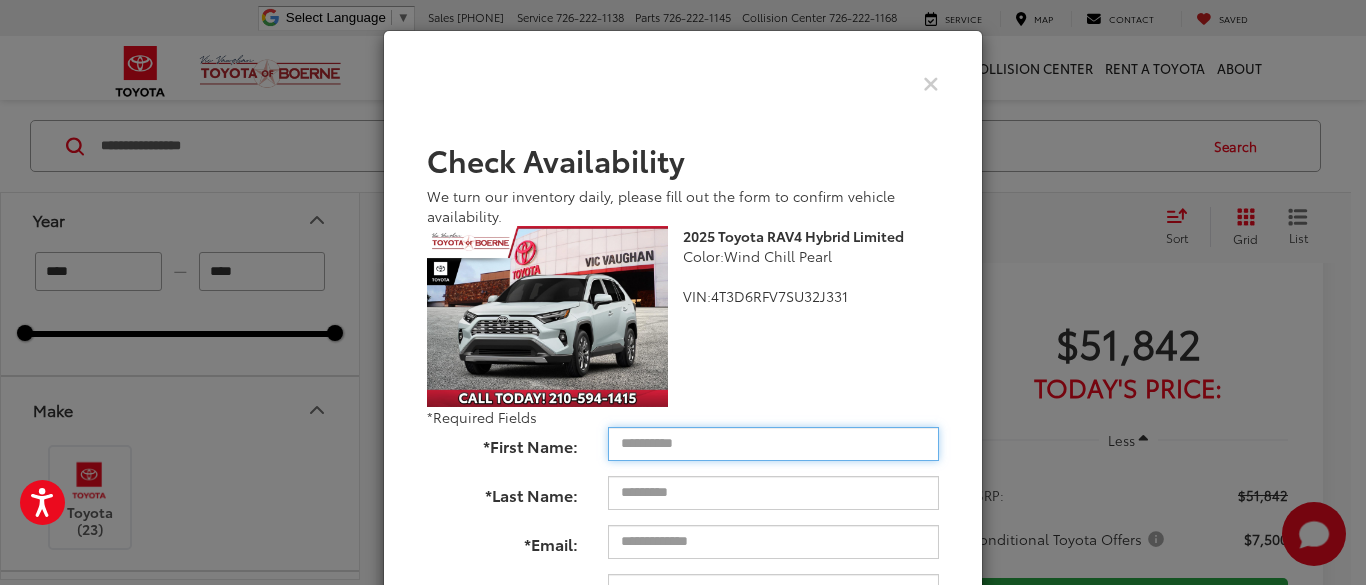 click on "*First Name:" at bounding box center (773, 444) 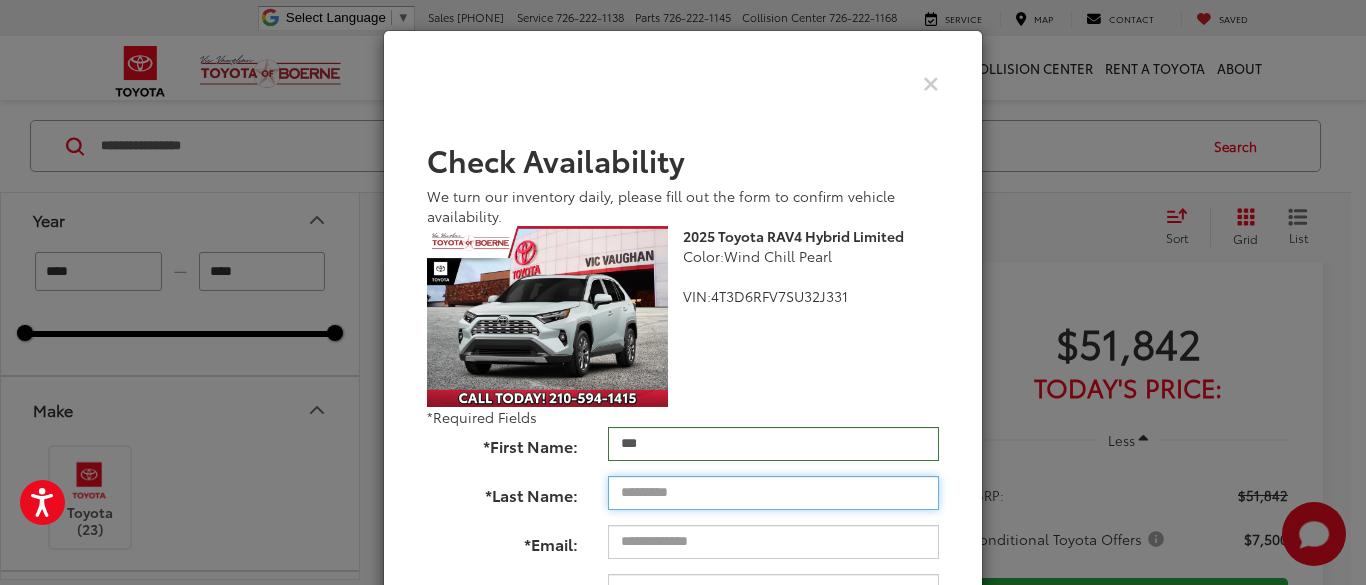 click on "*Last Name:" at bounding box center [773, 493] 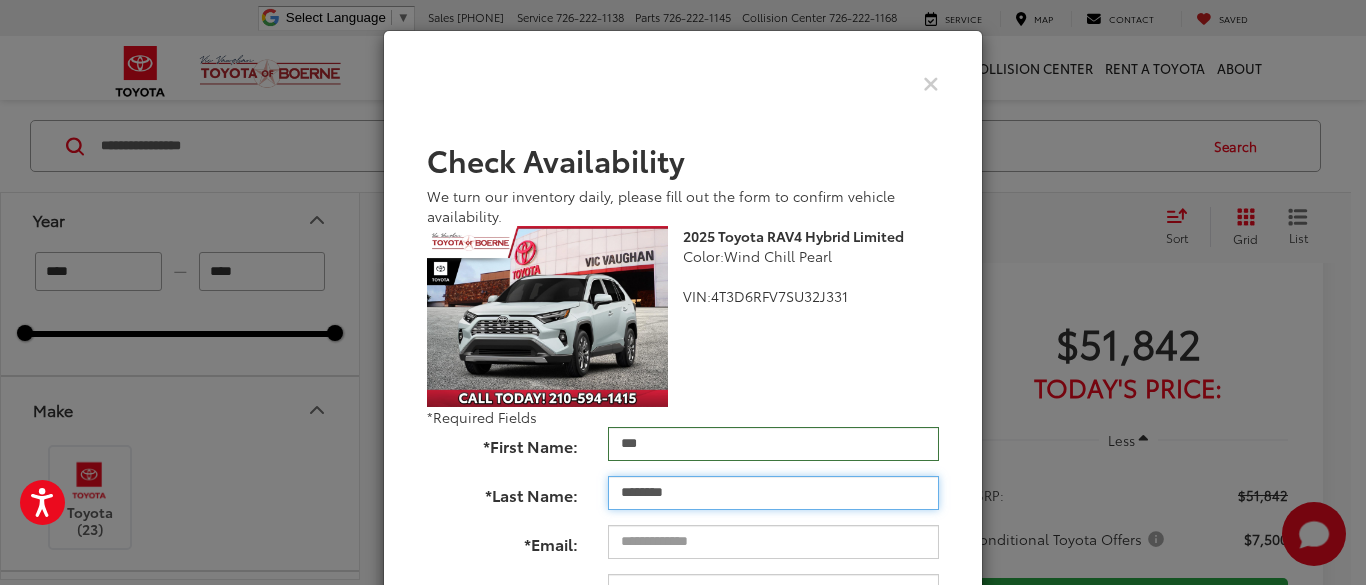scroll, scrollTop: 100, scrollLeft: 0, axis: vertical 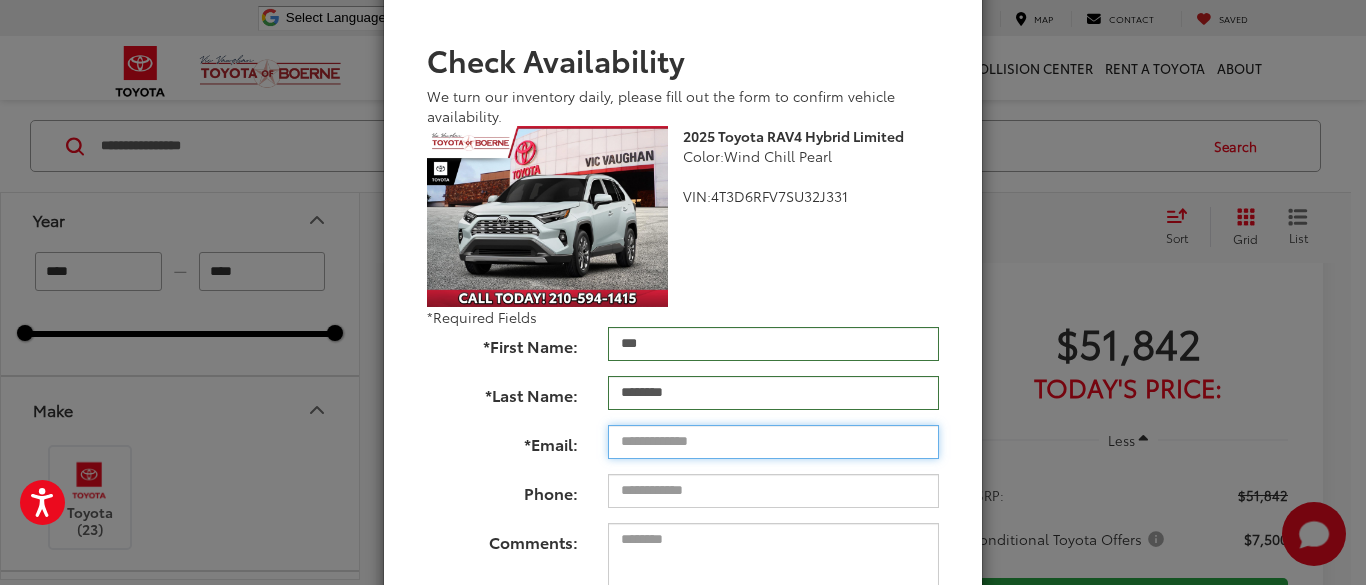 click on "*Email:" at bounding box center [773, 442] 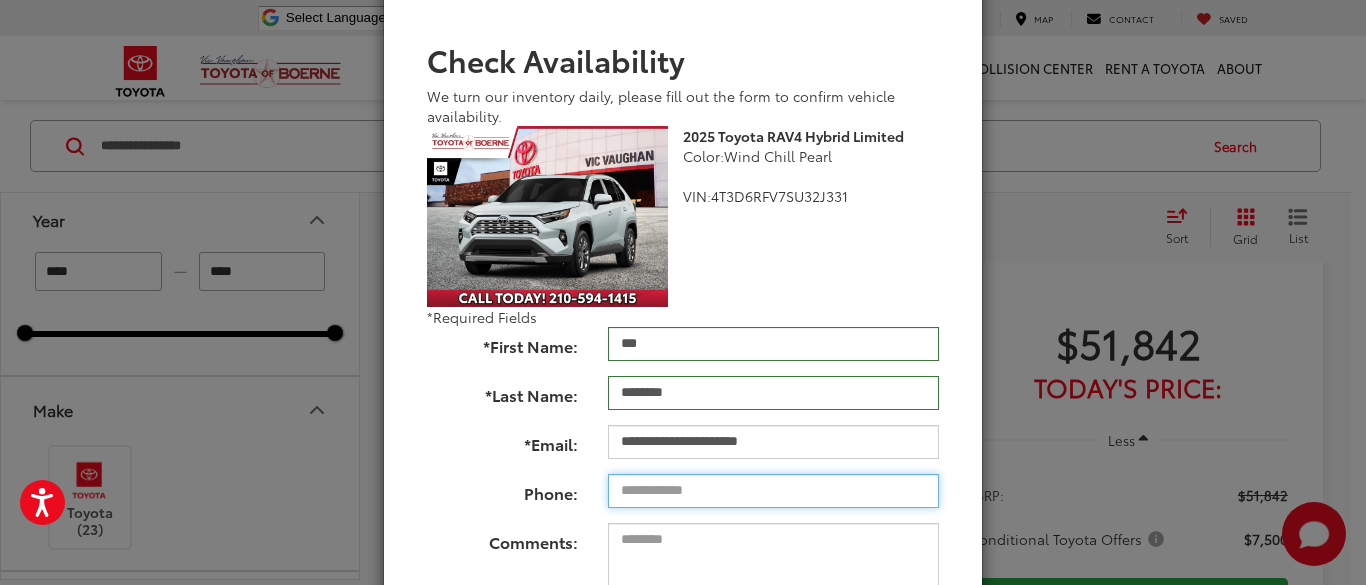 click on "Phone:" at bounding box center (773, 491) 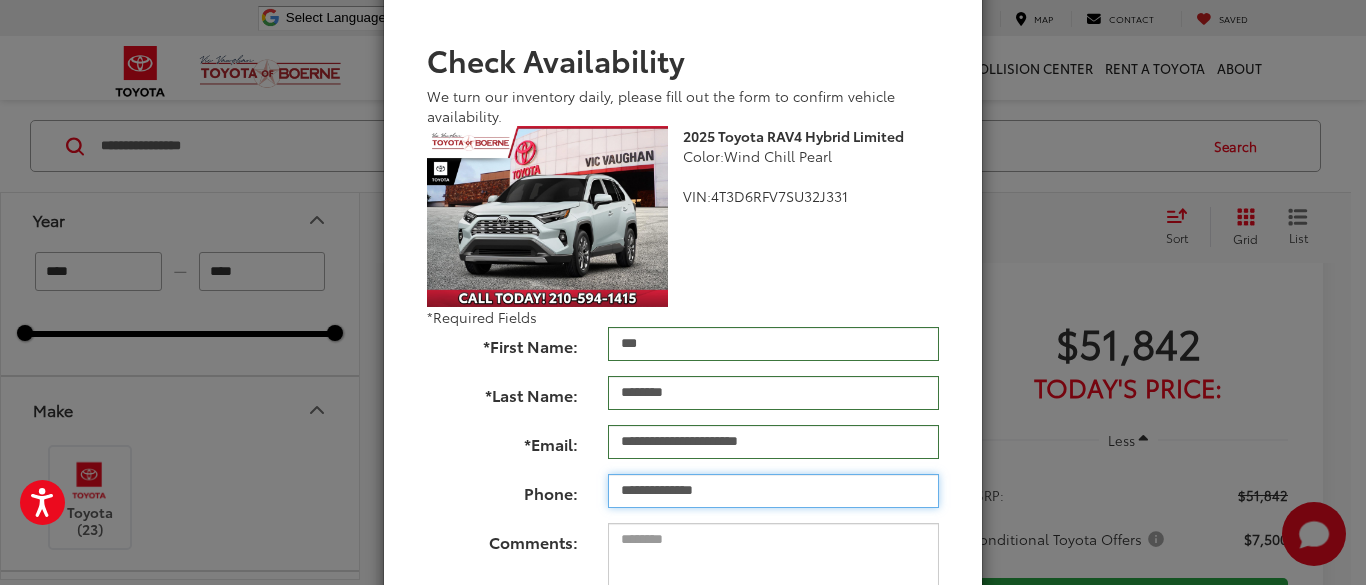 type on "**********" 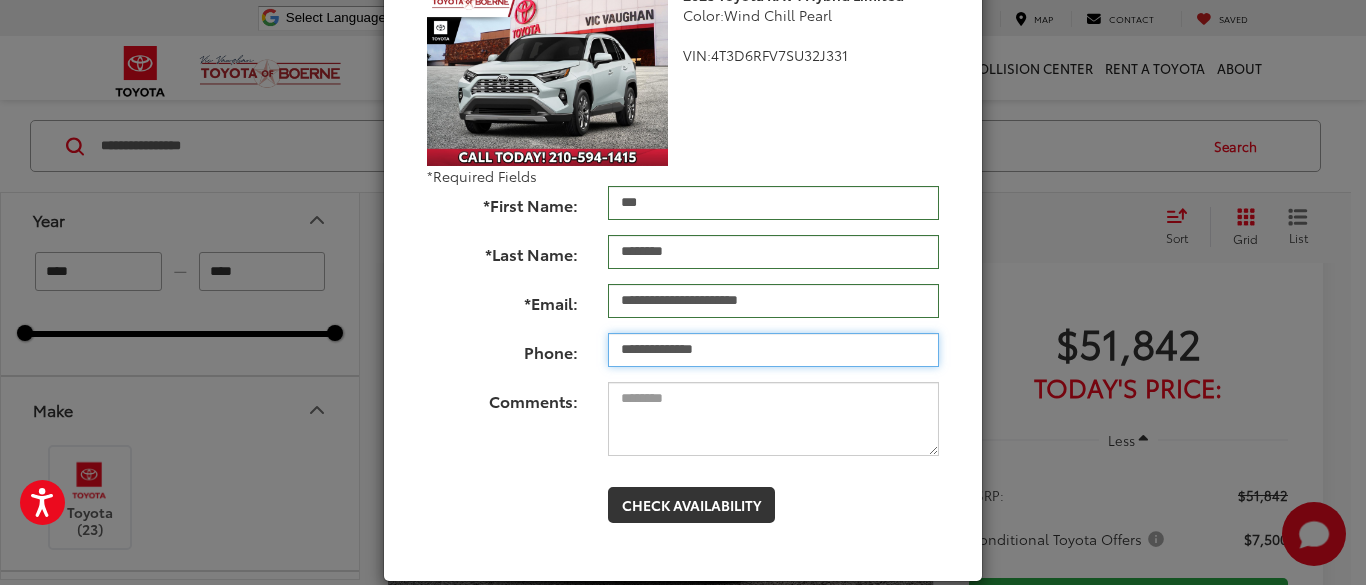 scroll, scrollTop: 268, scrollLeft: 0, axis: vertical 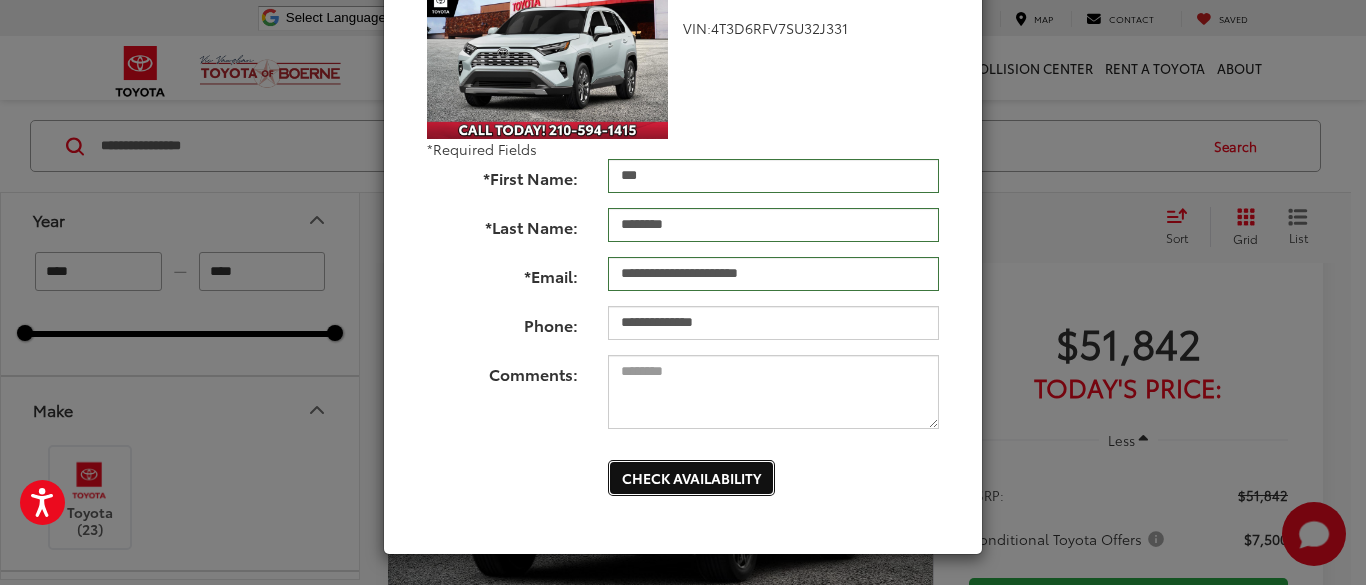 click on "Check Availability" at bounding box center (691, 478) 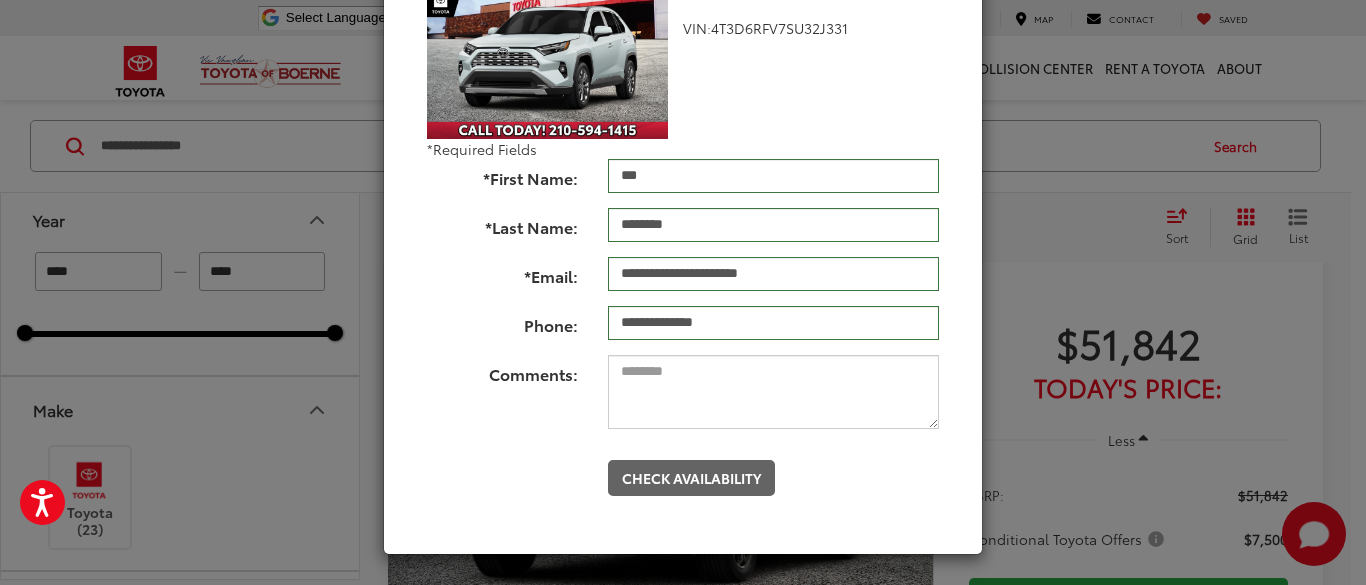 scroll, scrollTop: 0, scrollLeft: 0, axis: both 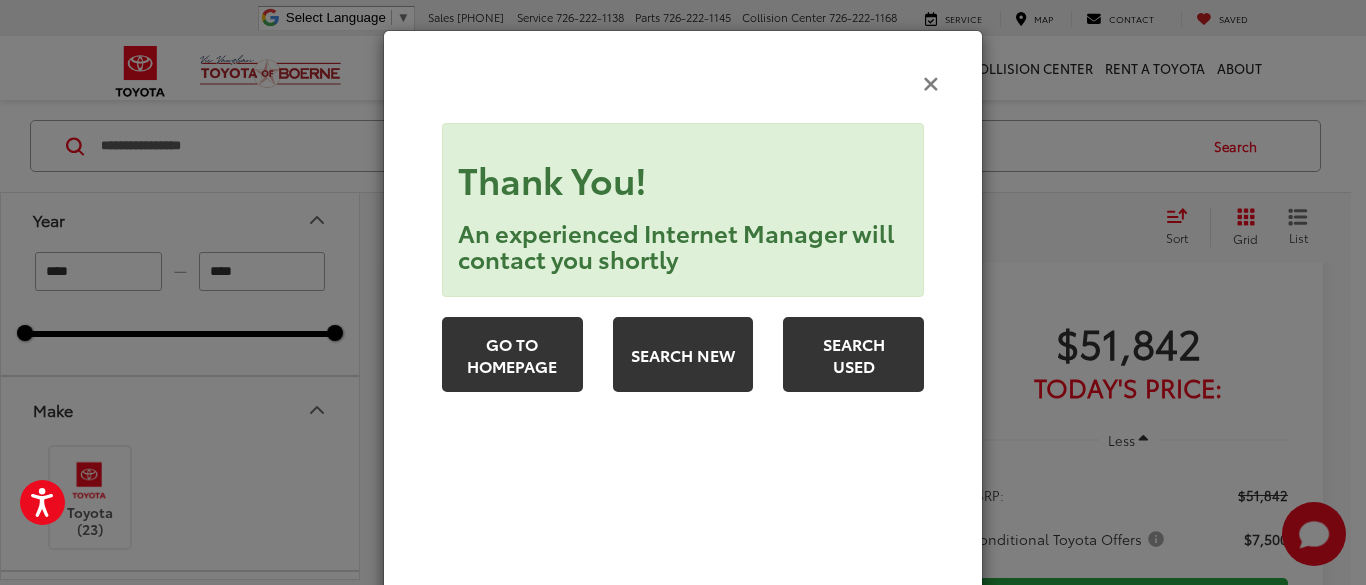 click at bounding box center [931, 82] 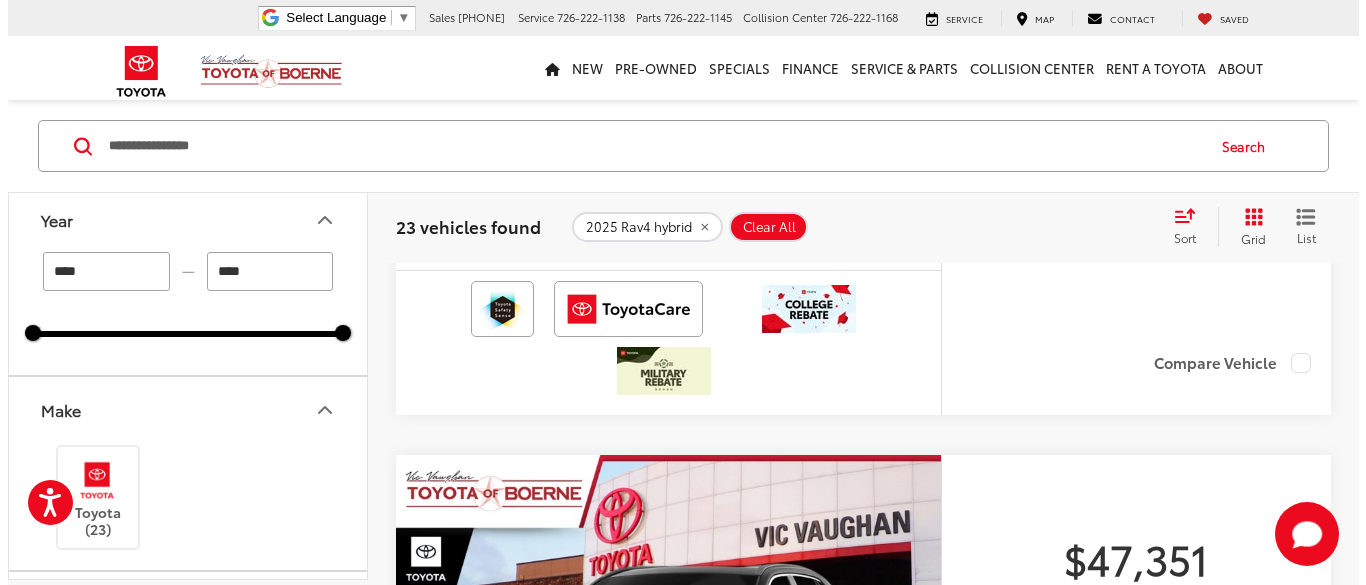 scroll, scrollTop: 6165, scrollLeft: 0, axis: vertical 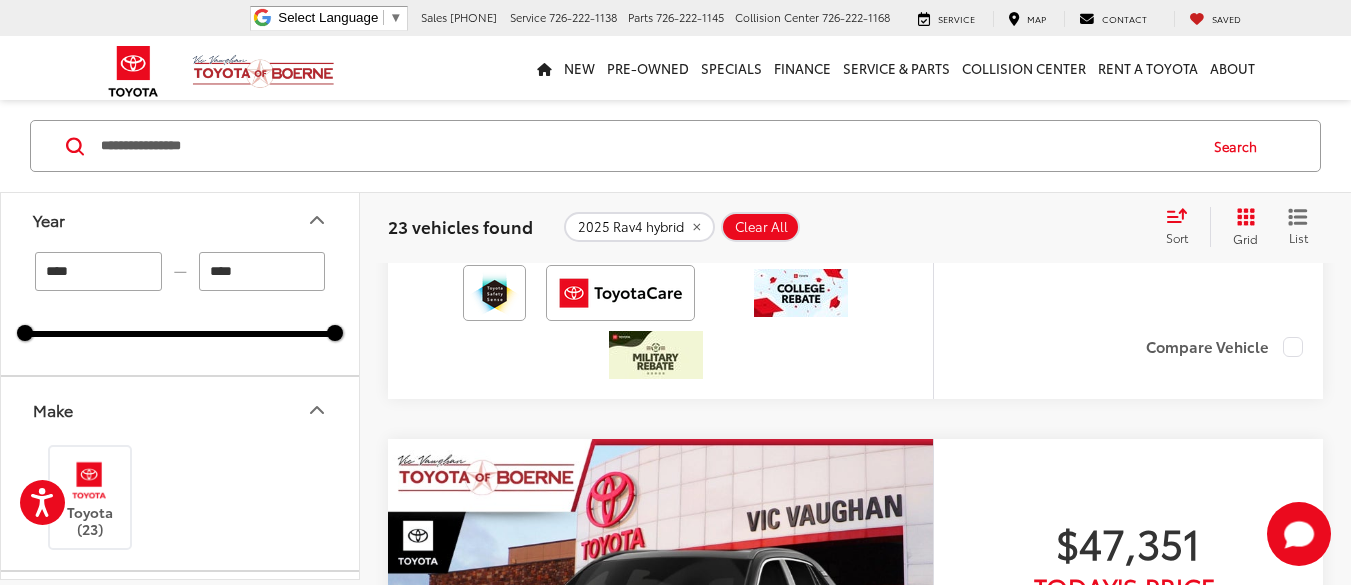 click on "Check Availability" at bounding box center [1128, 21] 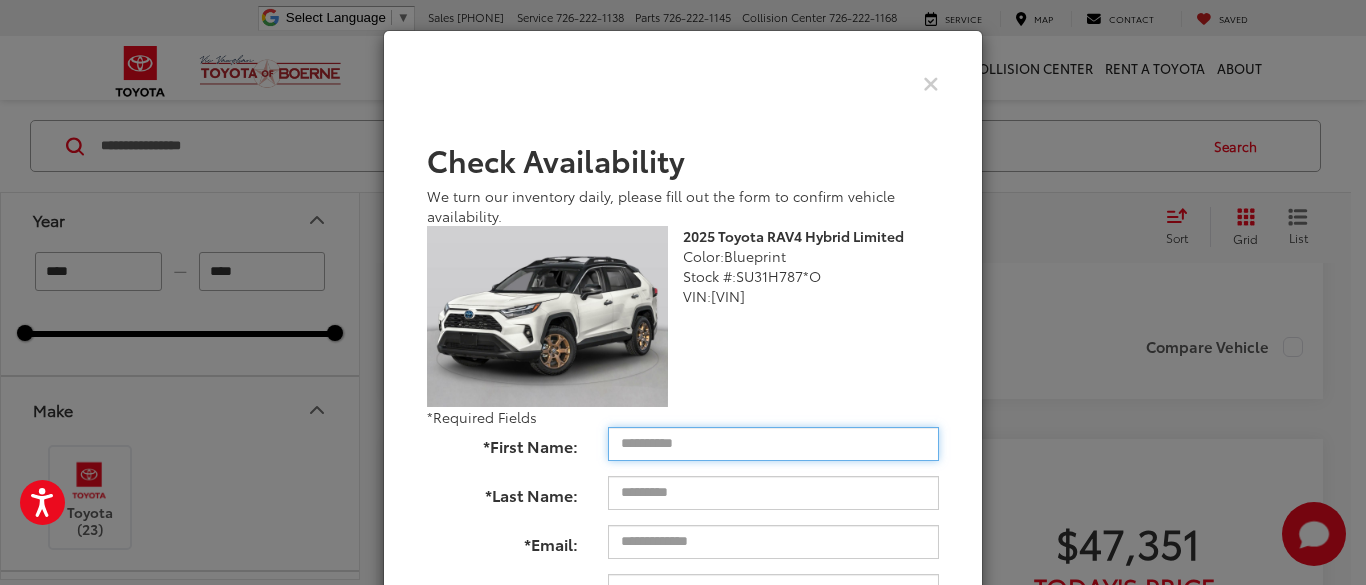 click on "*First Name:" at bounding box center [773, 444] 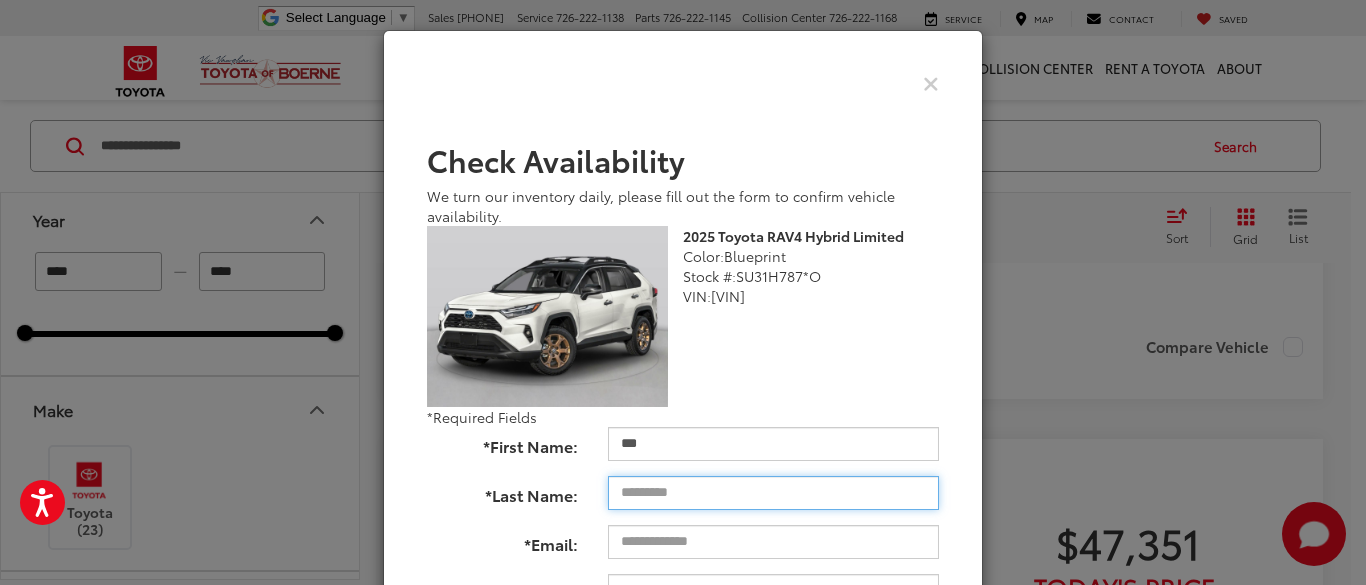click on "*Last Name:" at bounding box center [773, 493] 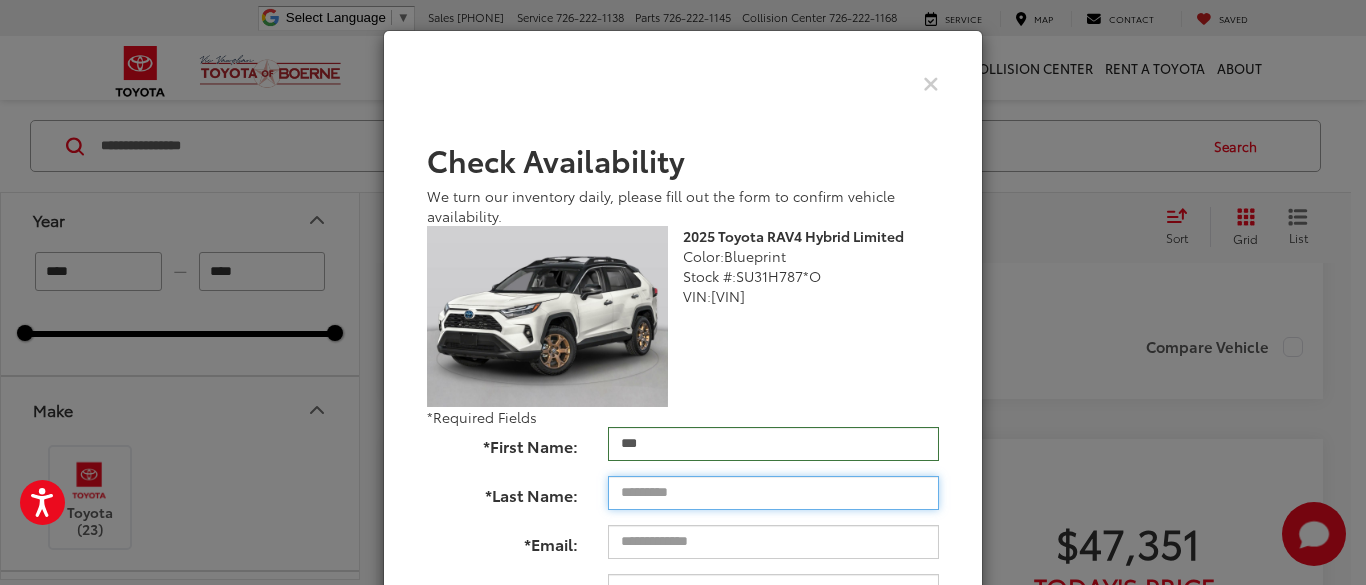 type on "********" 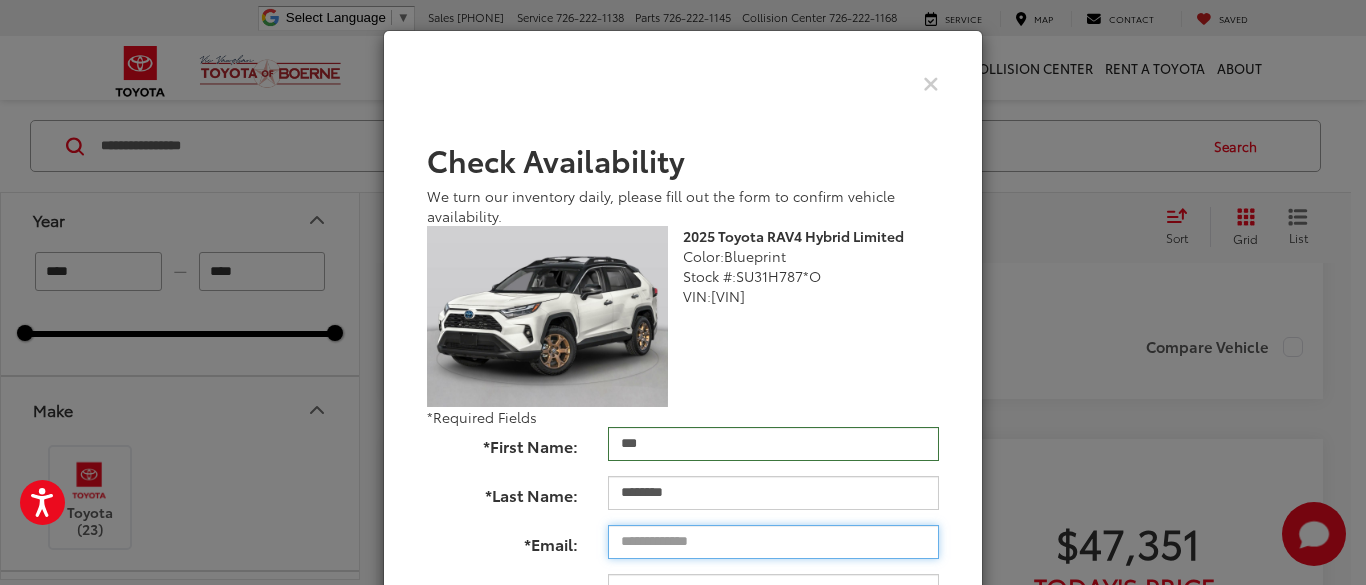 click on "*Email:" at bounding box center [773, 542] 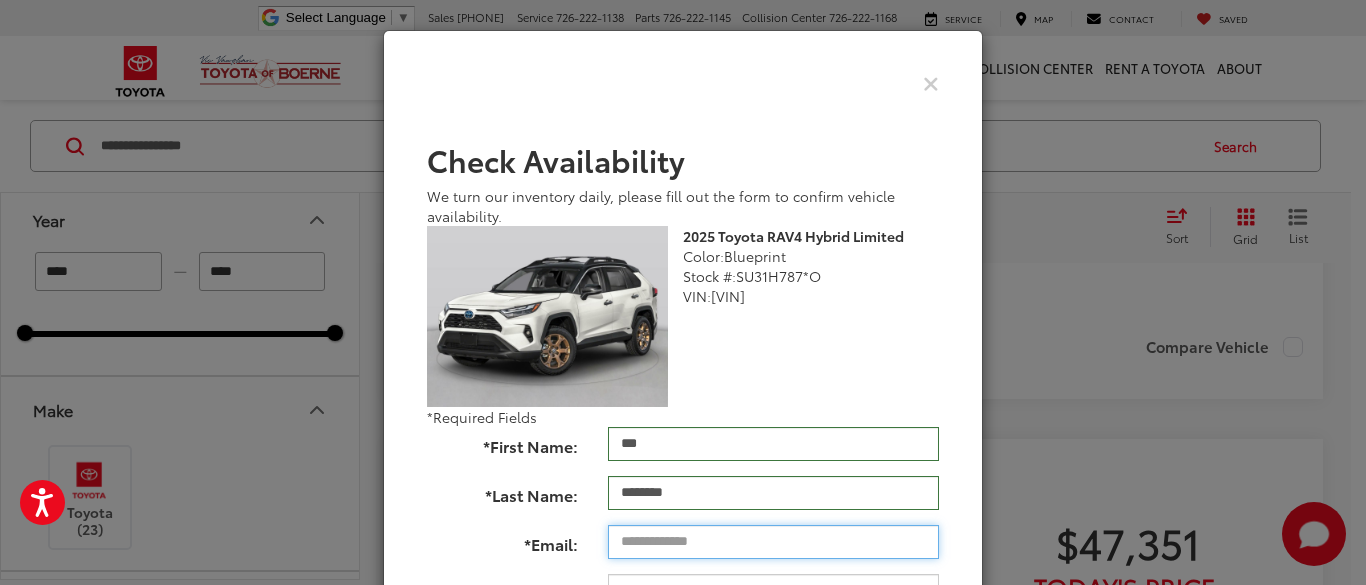 type on "**********" 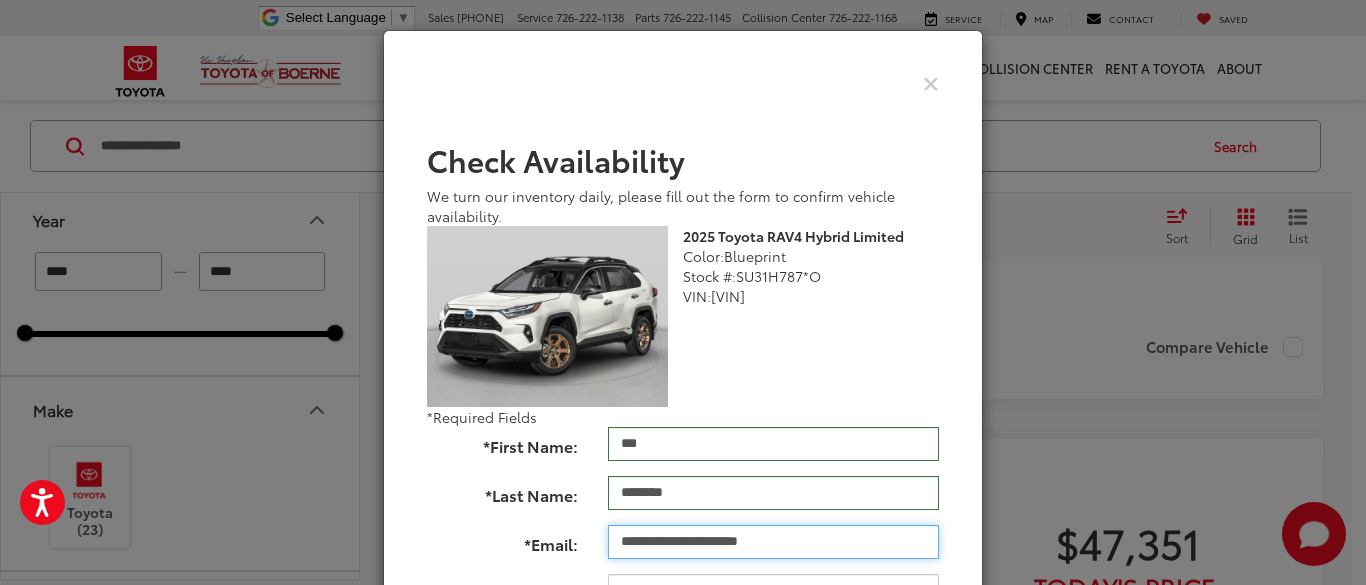 scroll, scrollTop: 100, scrollLeft: 0, axis: vertical 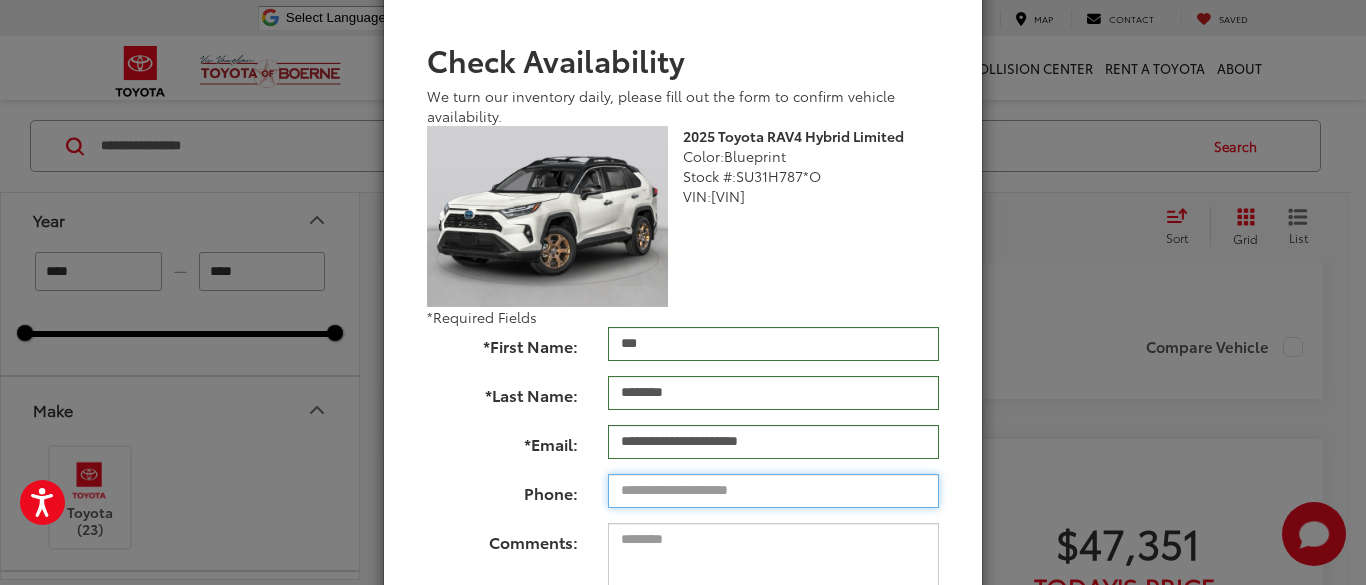 click on "Phone:" at bounding box center [773, 491] 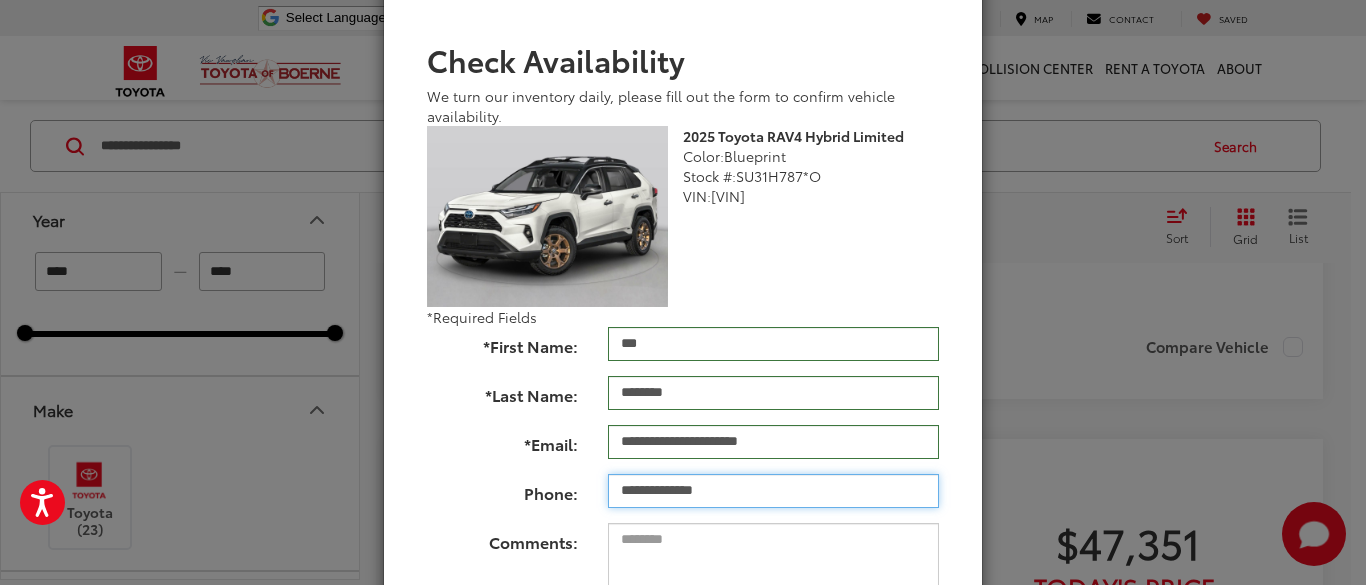 type on "**********" 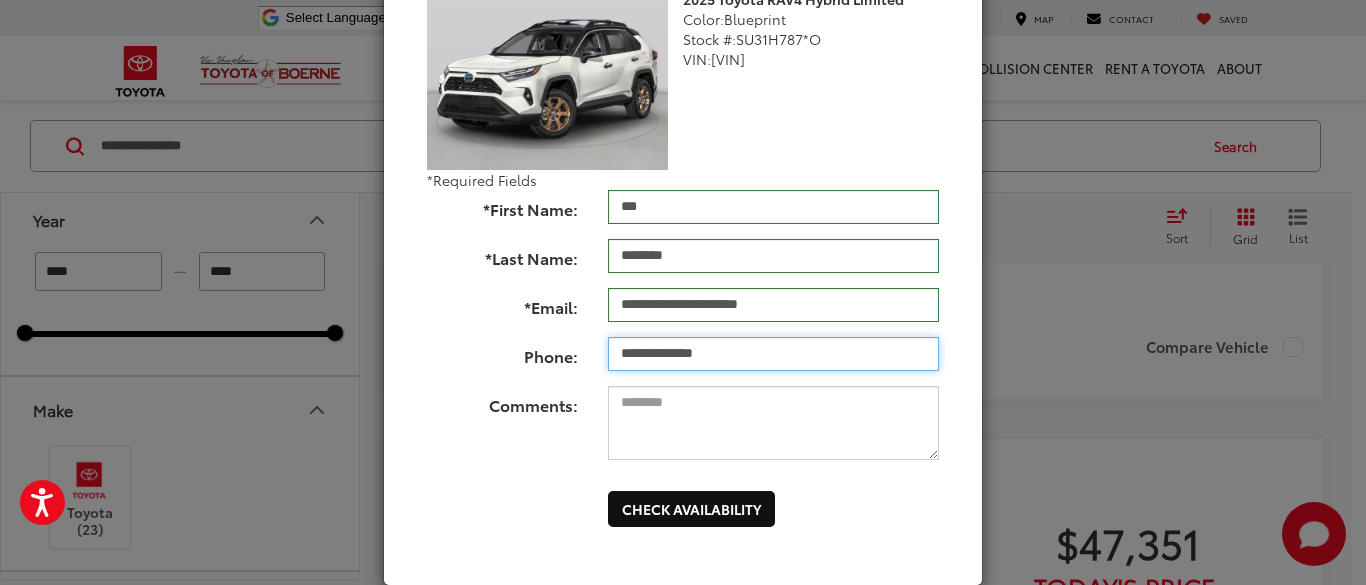 scroll, scrollTop: 268, scrollLeft: 0, axis: vertical 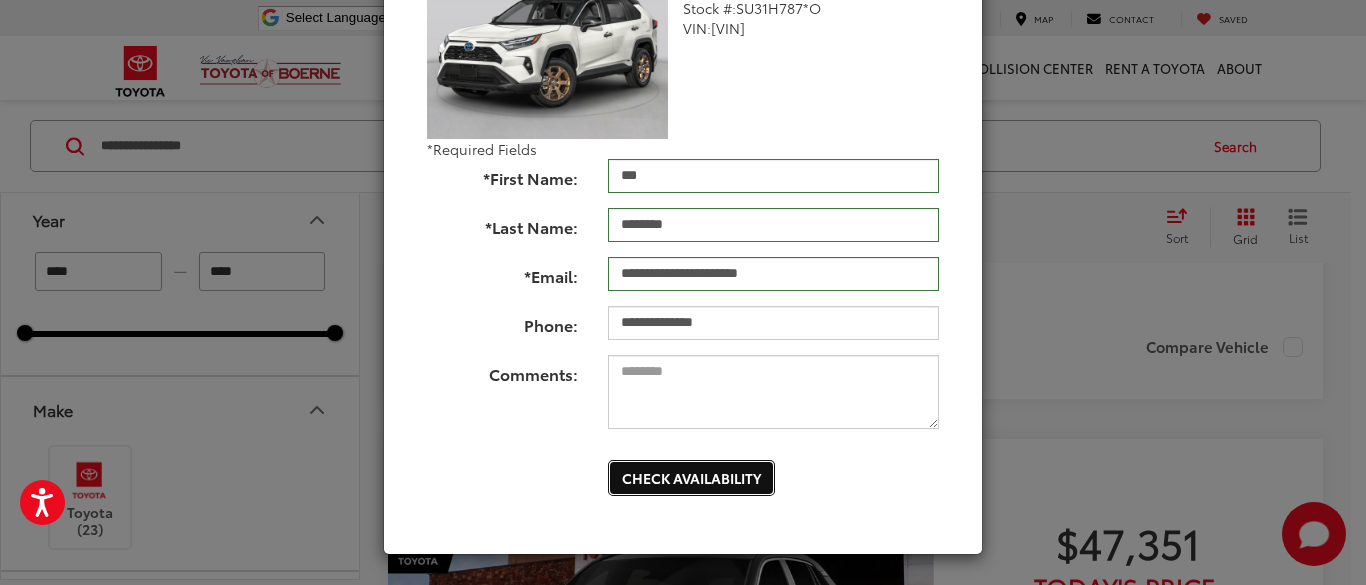 click on "Check Availability" at bounding box center (691, 478) 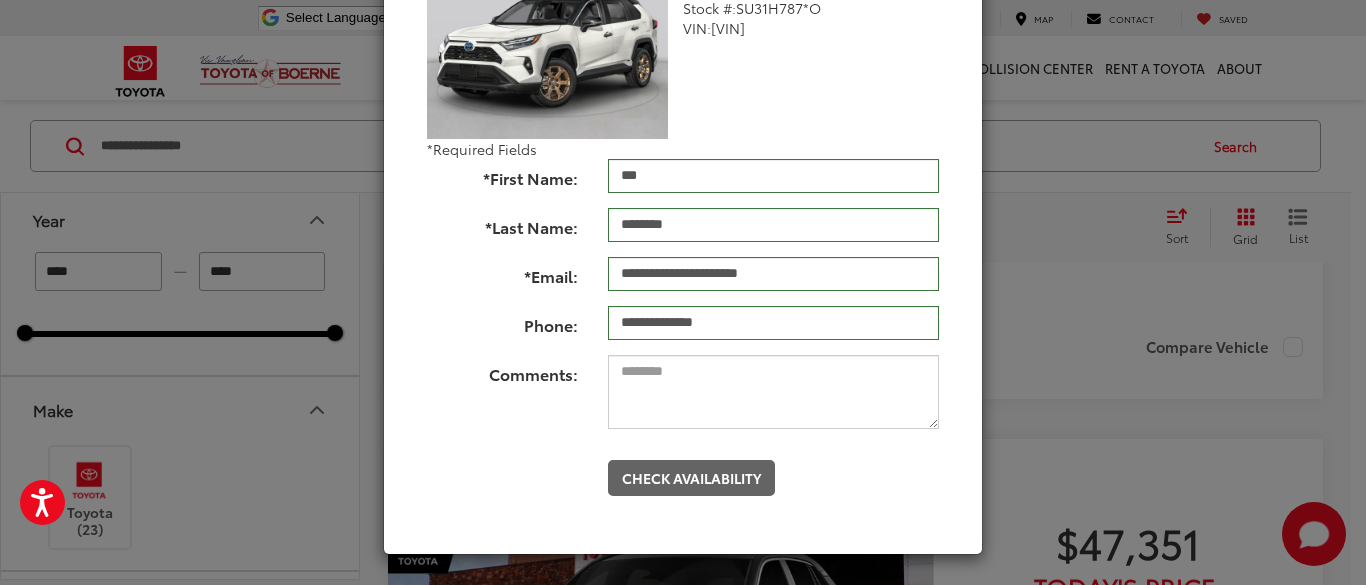 scroll, scrollTop: 0, scrollLeft: 0, axis: both 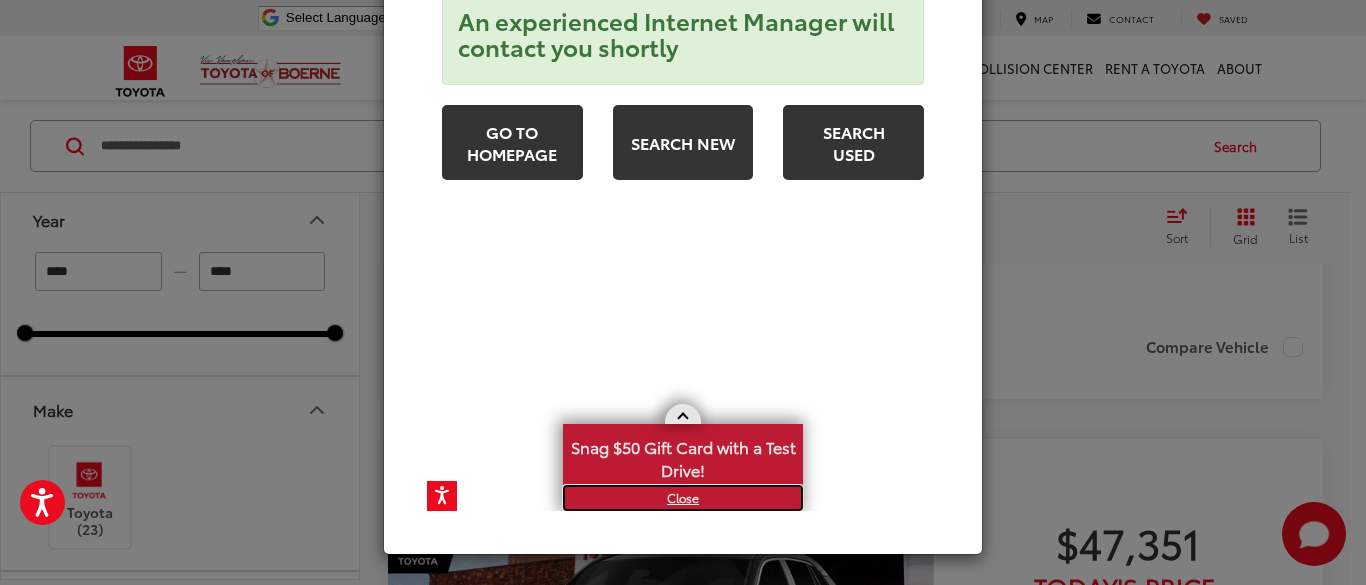 click on "X" at bounding box center [683, 498] 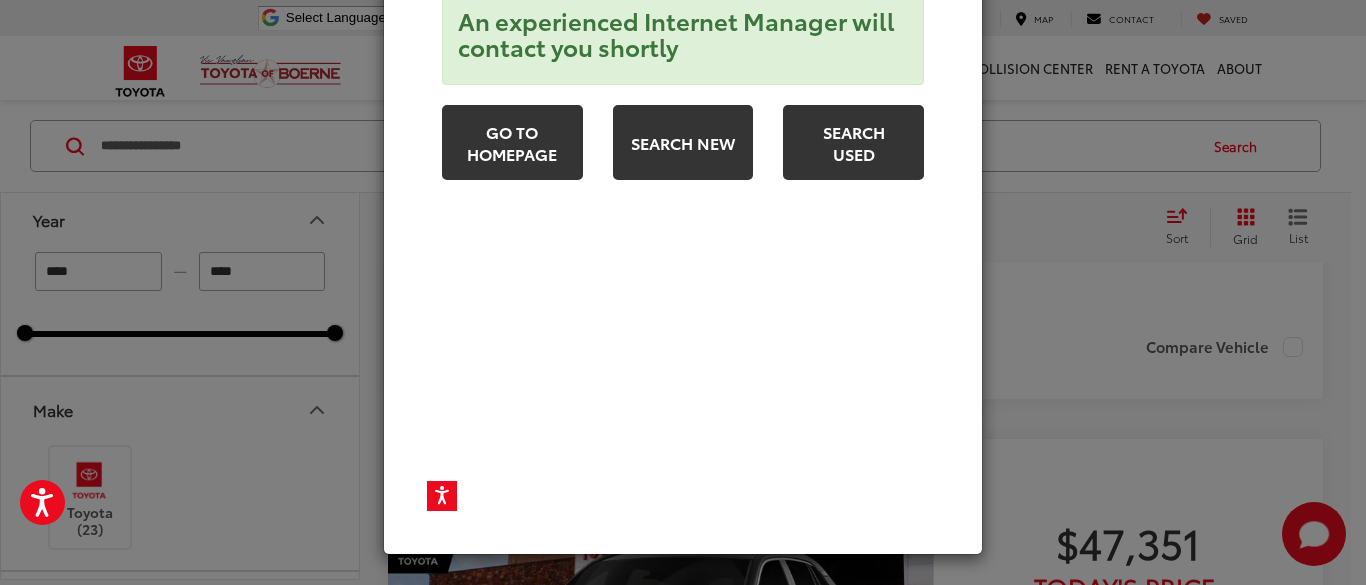 scroll, scrollTop: 0, scrollLeft: 0, axis: both 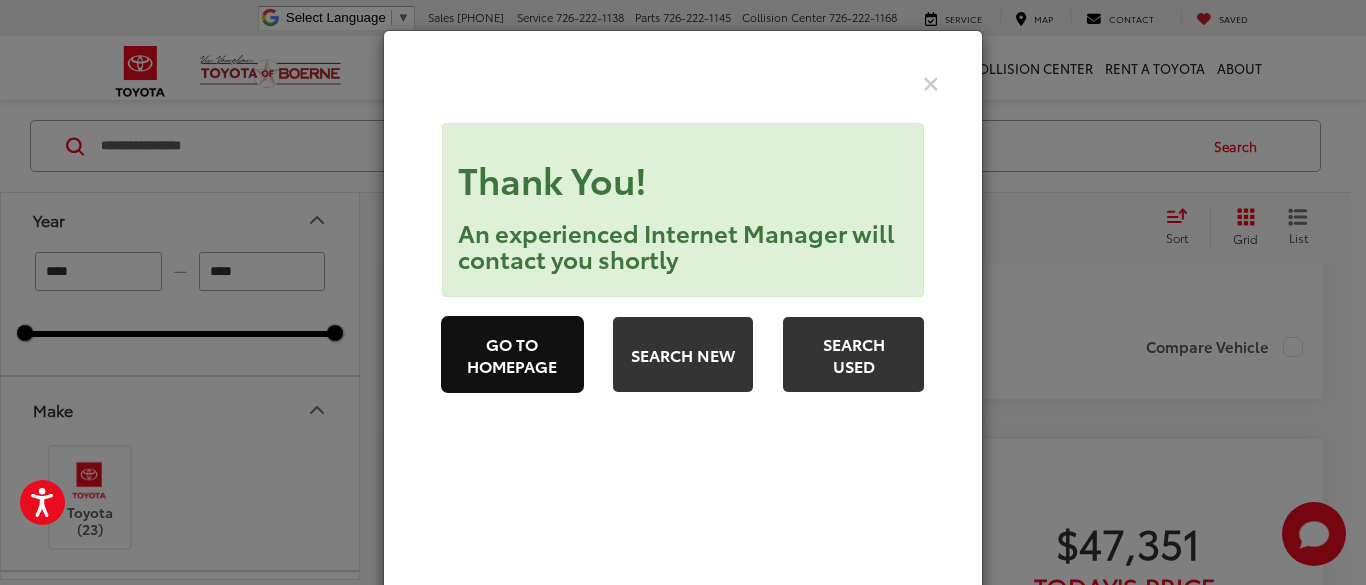 drag, startPoint x: 513, startPoint y: 380, endPoint x: 513, endPoint y: 395, distance: 15 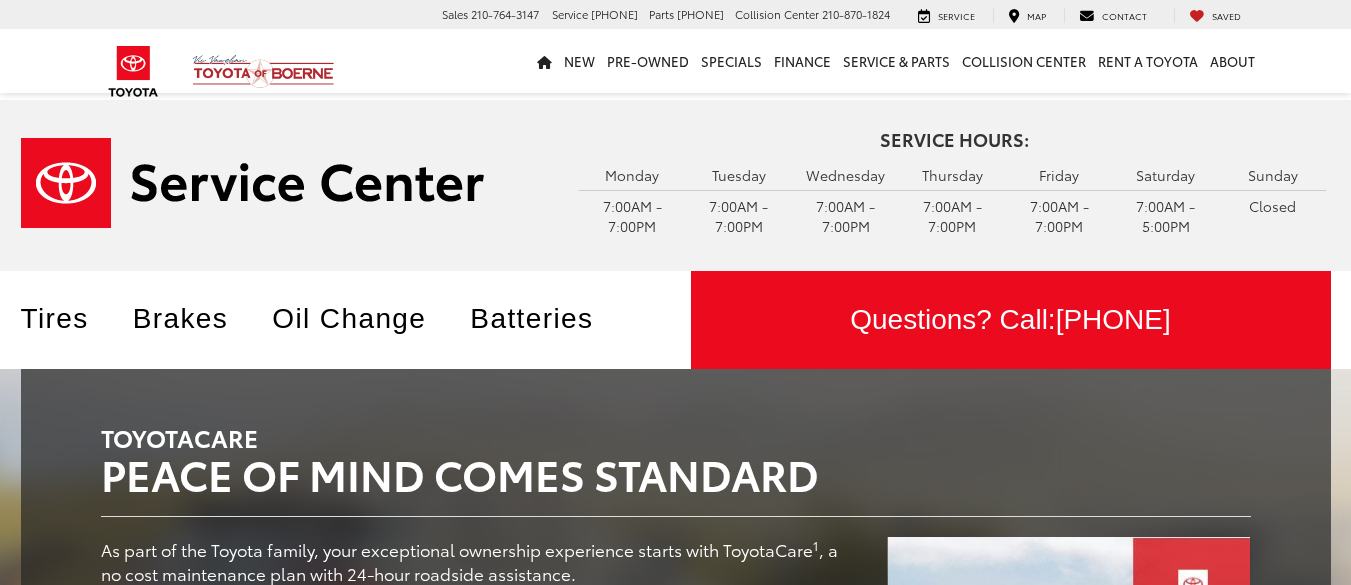 scroll, scrollTop: 0, scrollLeft: 0, axis: both 